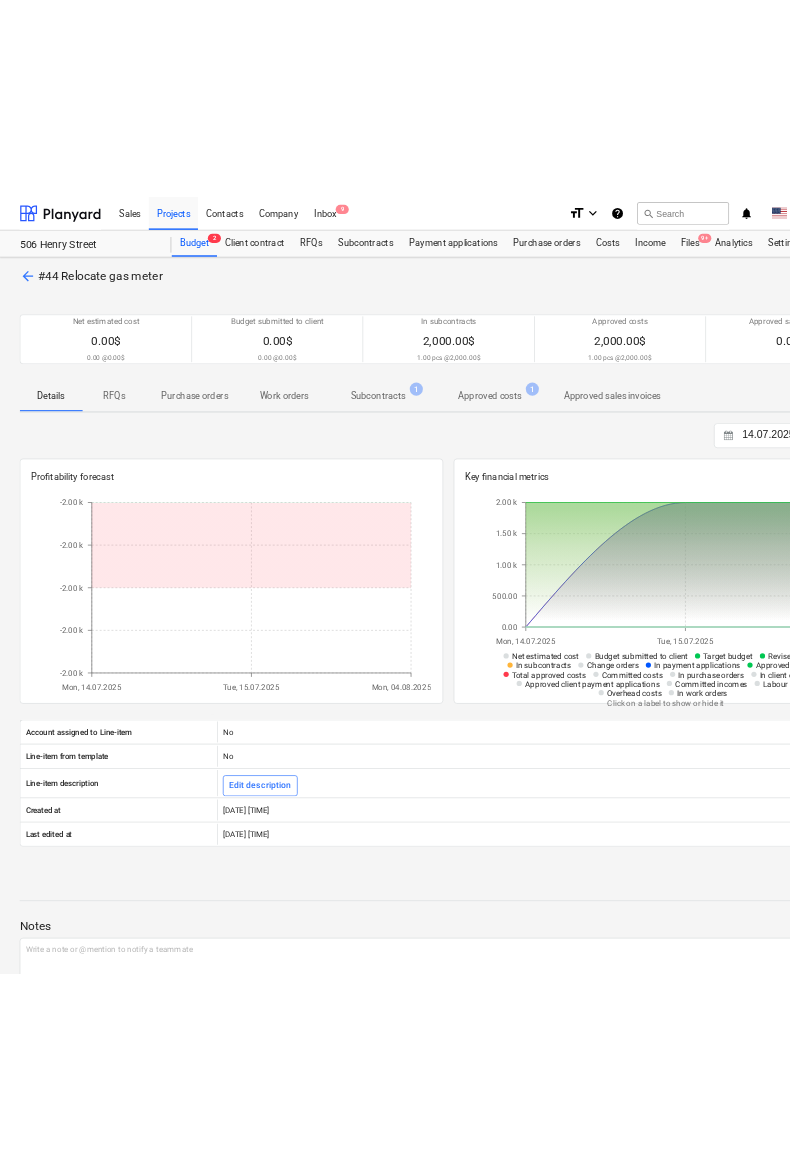 scroll, scrollTop: 135, scrollLeft: 0, axis: vertical 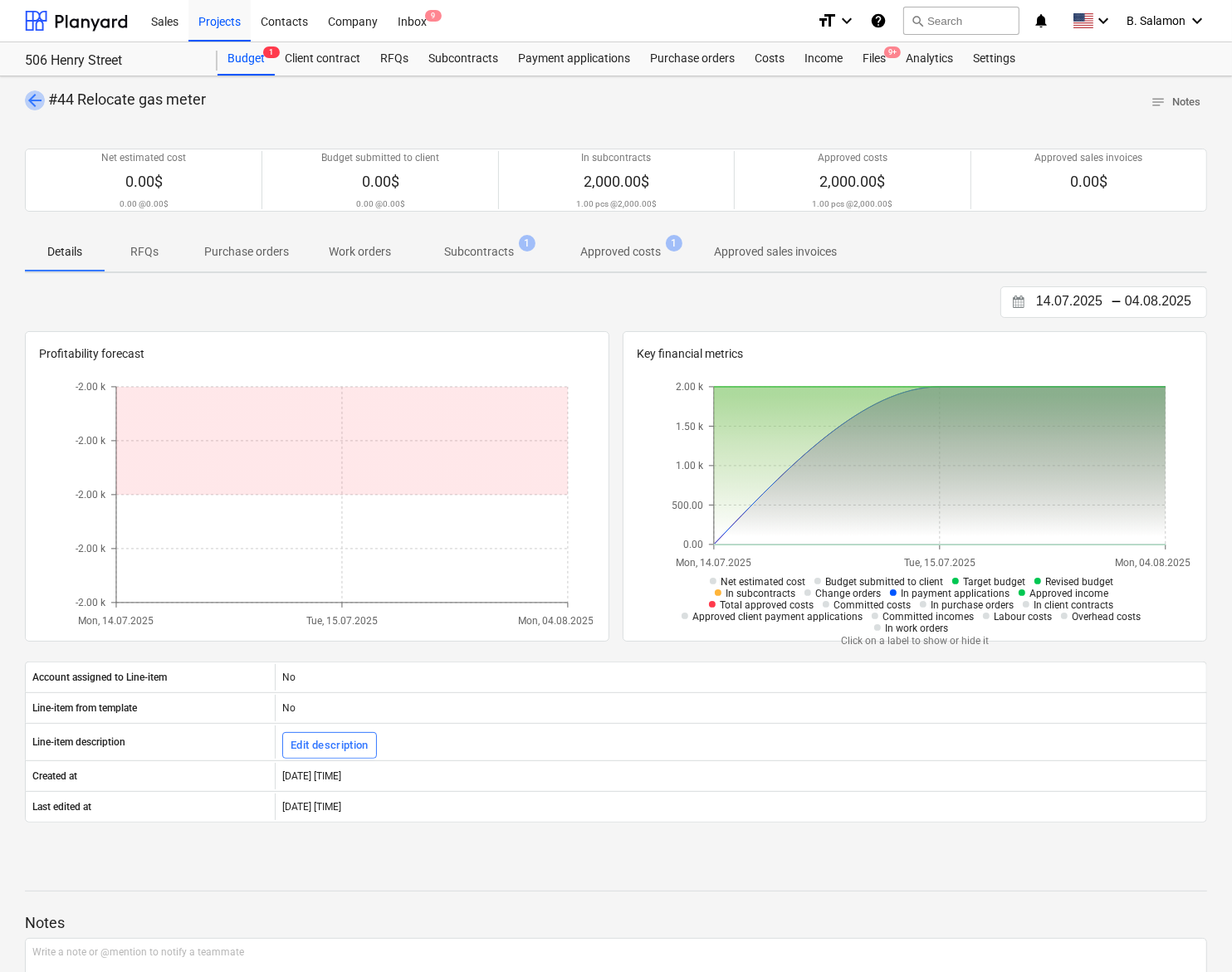 click on "arrow_back" at bounding box center (35, 100) 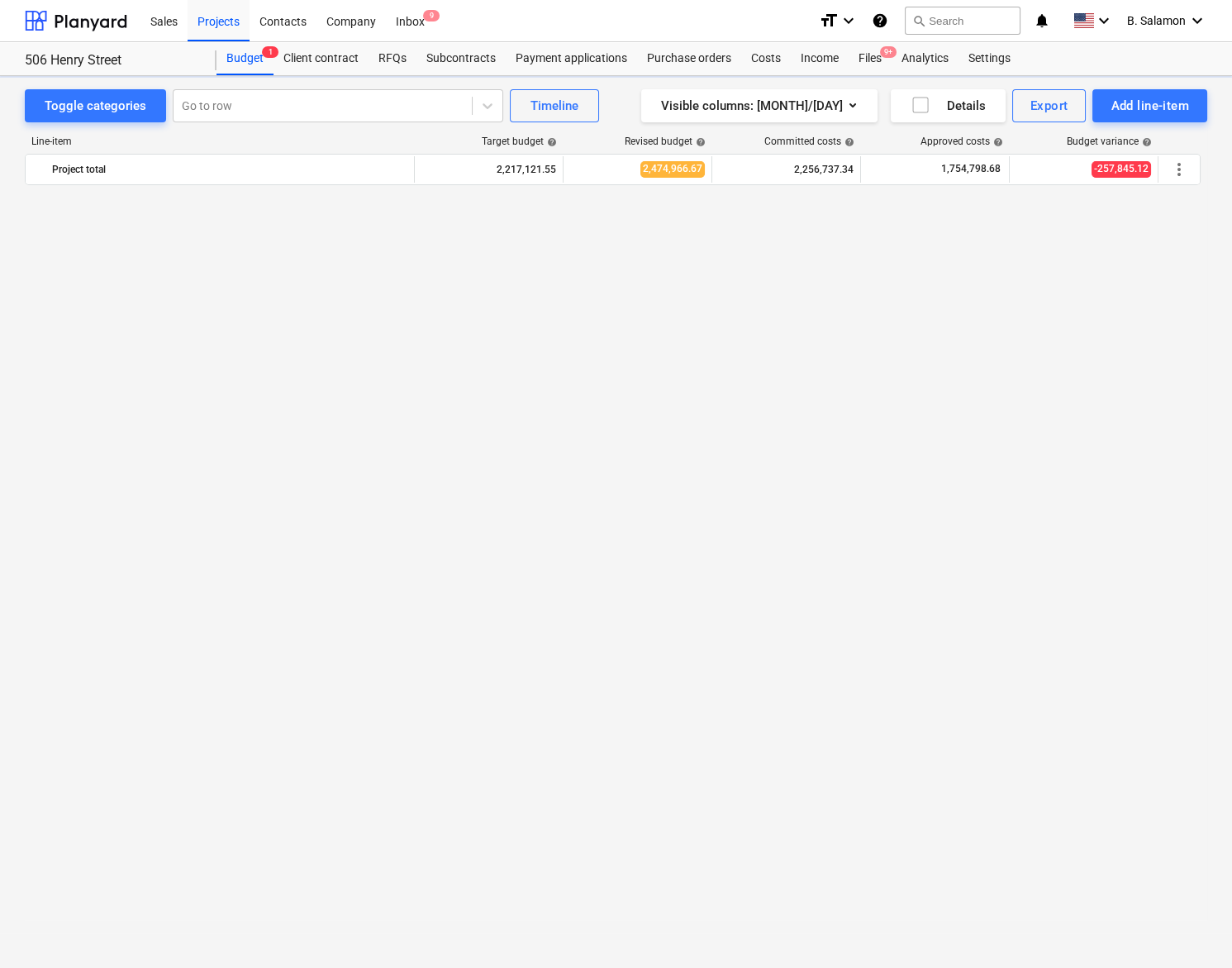 scroll, scrollTop: 1829, scrollLeft: 0, axis: vertical 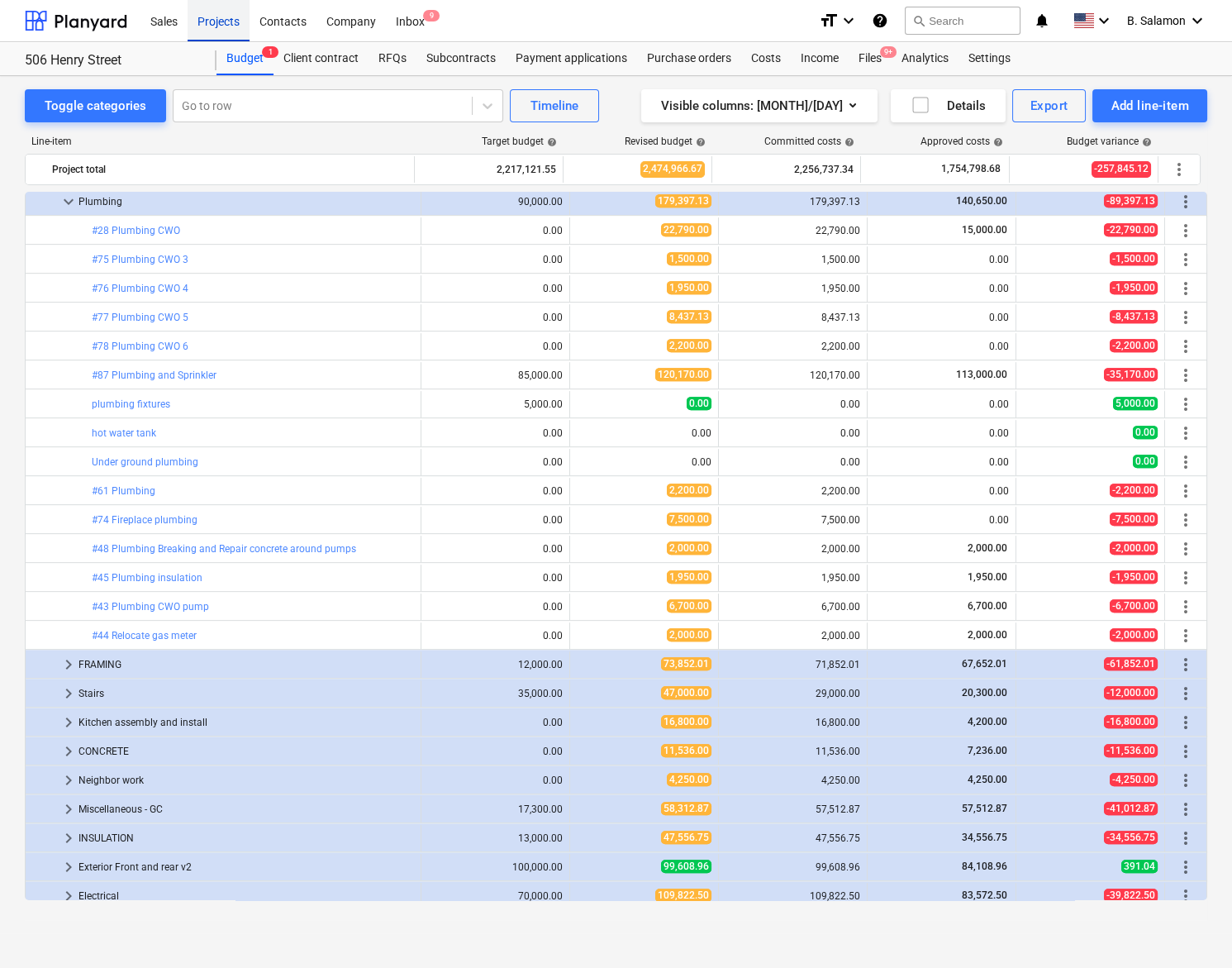 click on "Projects" at bounding box center [218, 20] 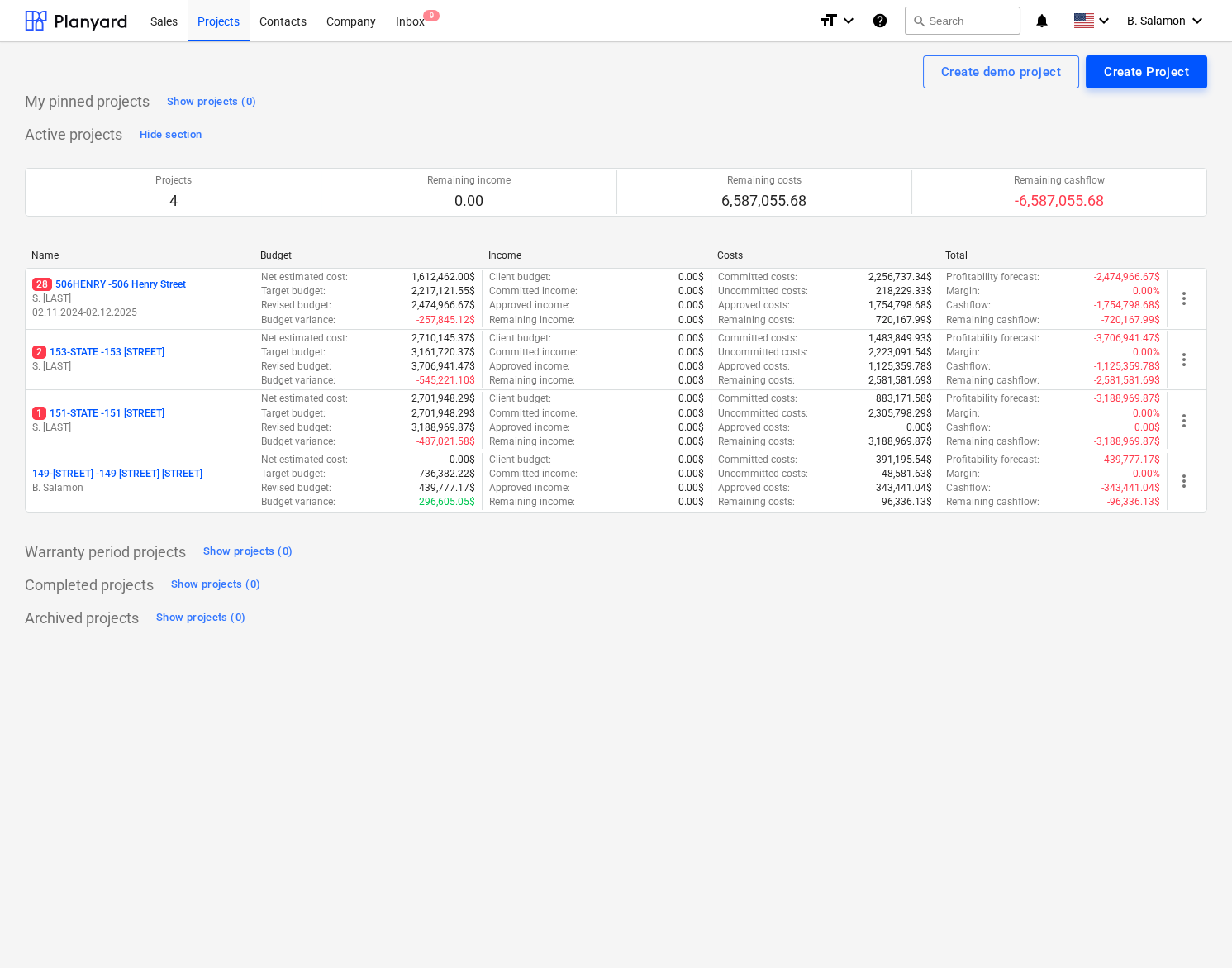 click on "Create Project" at bounding box center [1146, 72] 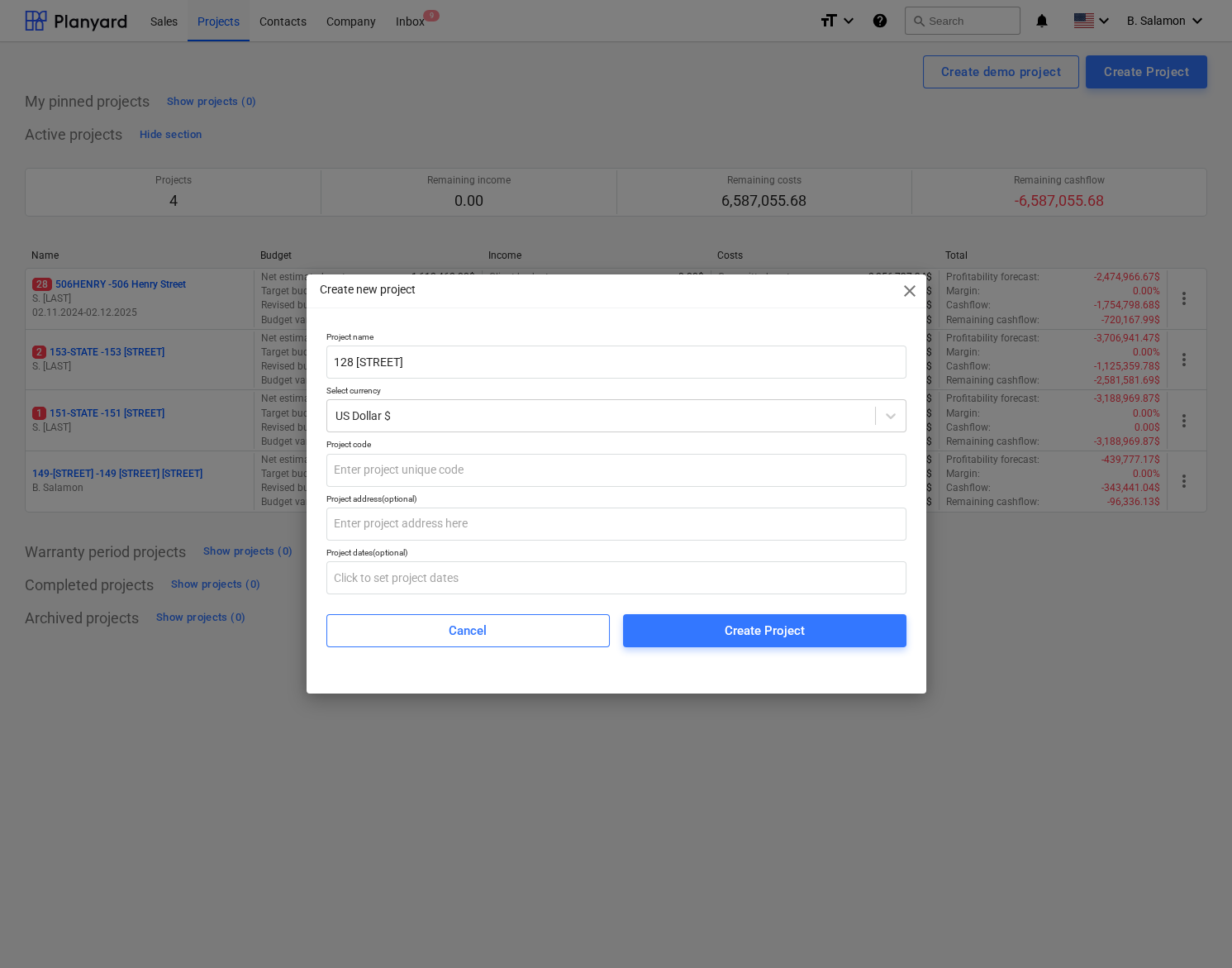 drag, startPoint x: 469, startPoint y: 361, endPoint x: 273, endPoint y: 359, distance: 196.0102 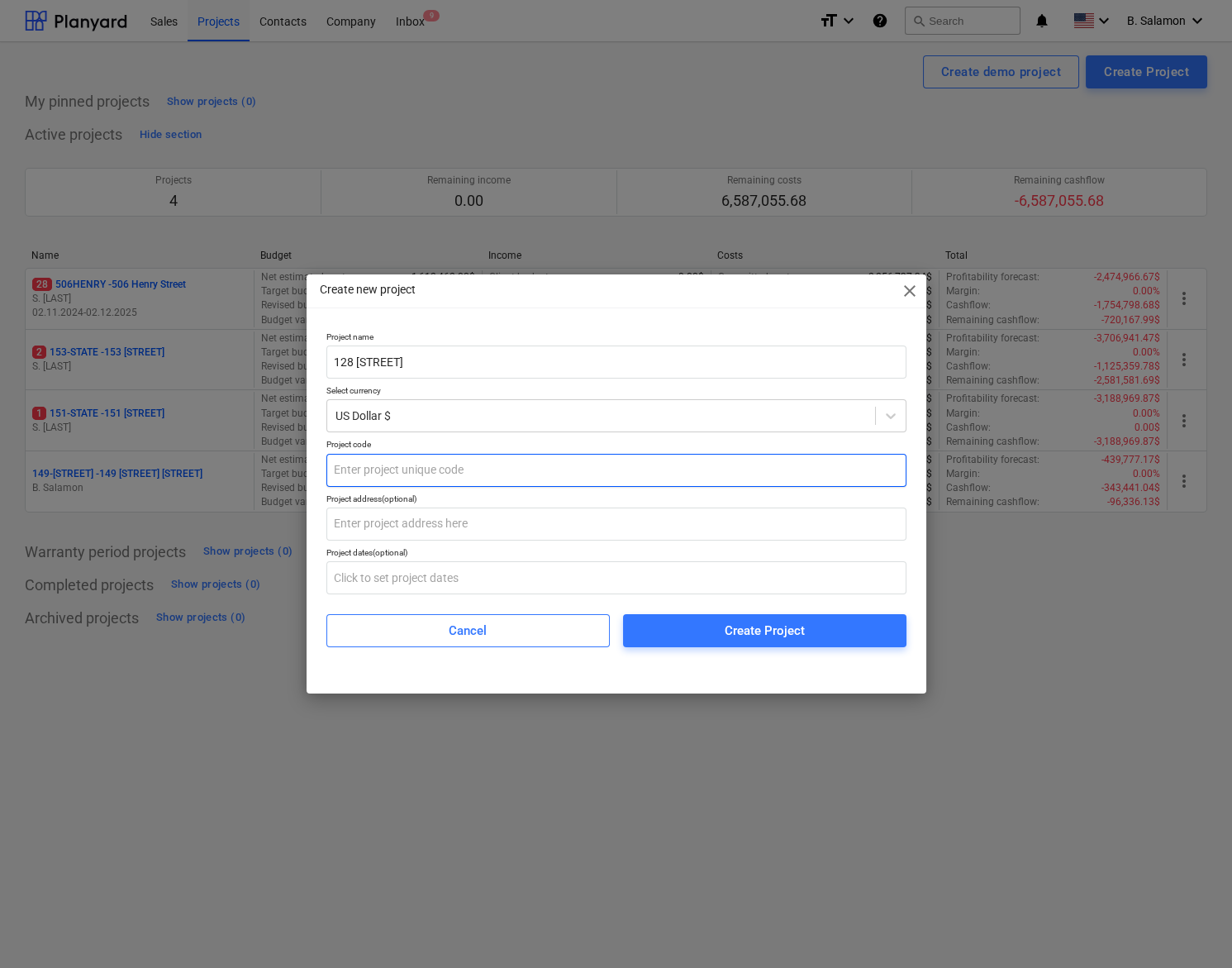 type on "128 South First Street" 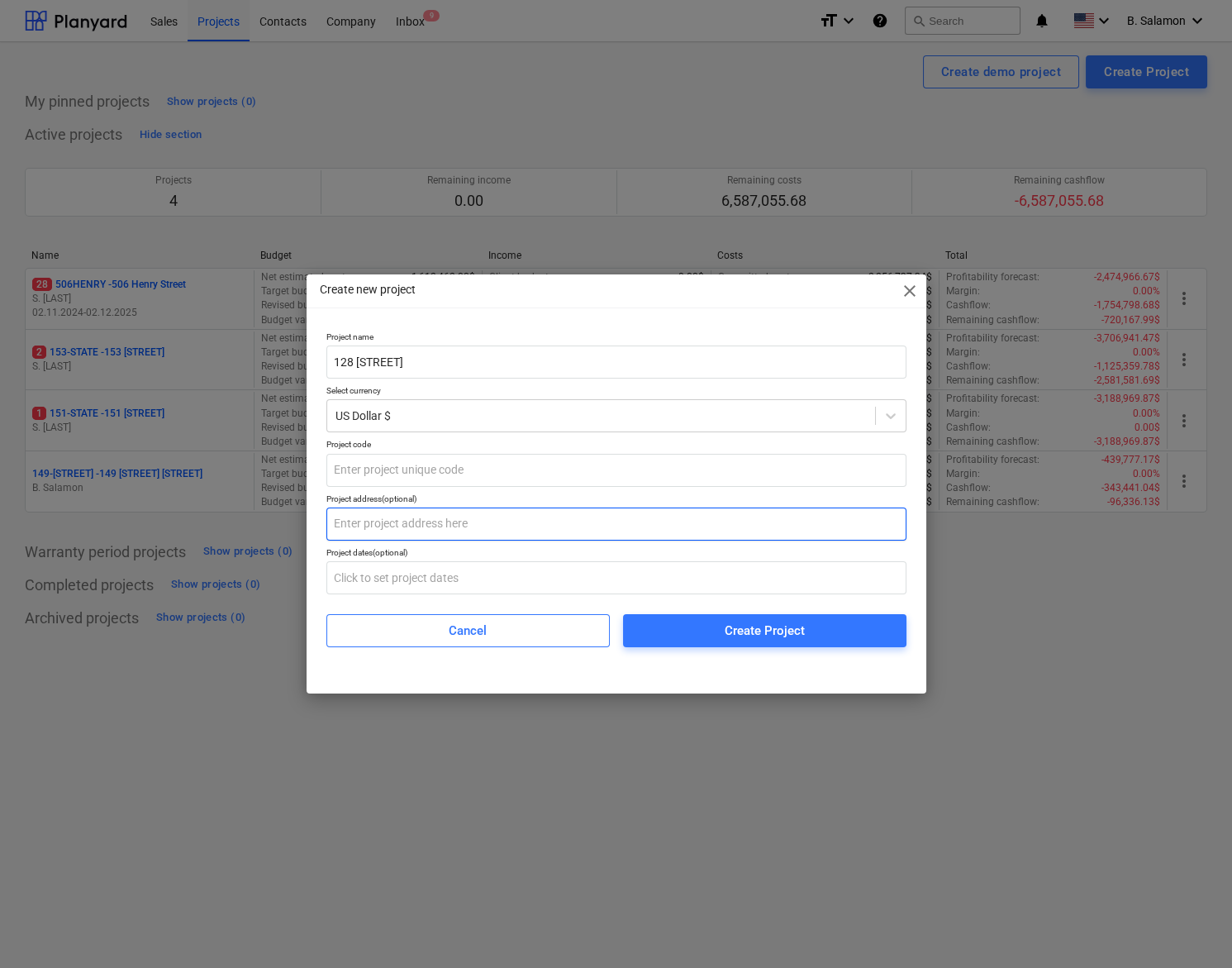 click at bounding box center (616, 524) 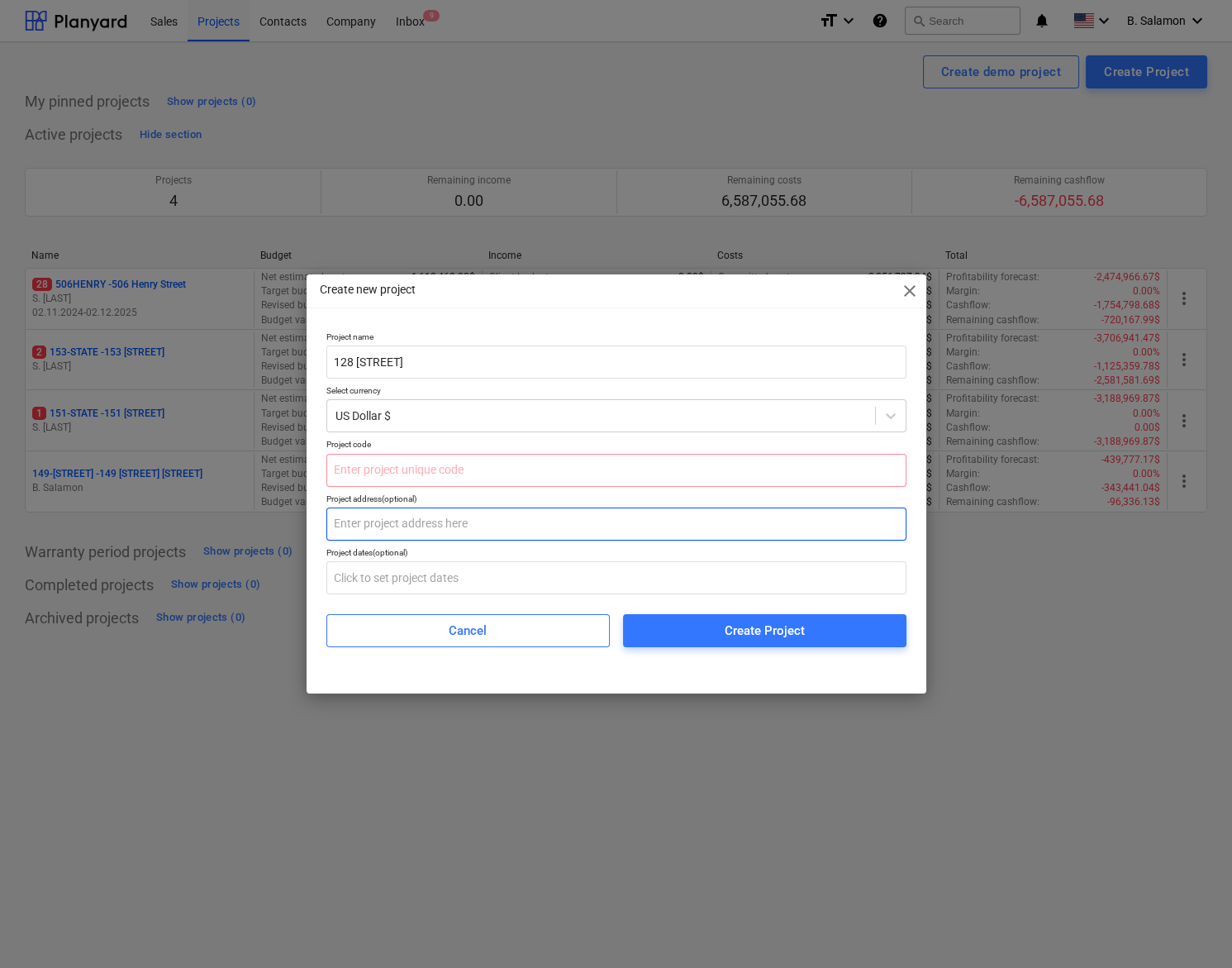 paste on "128 South First Street" 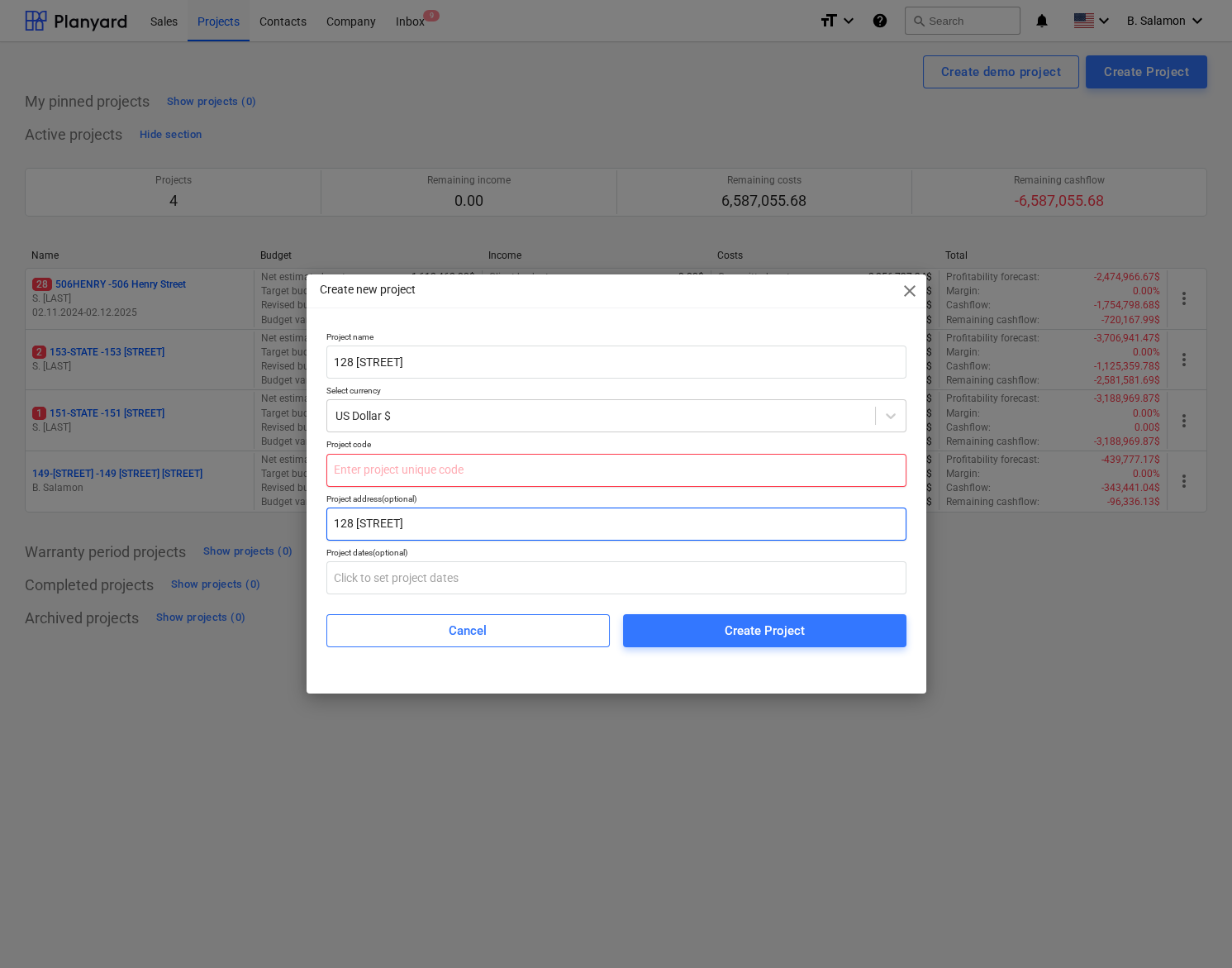 type on "128 South First Street" 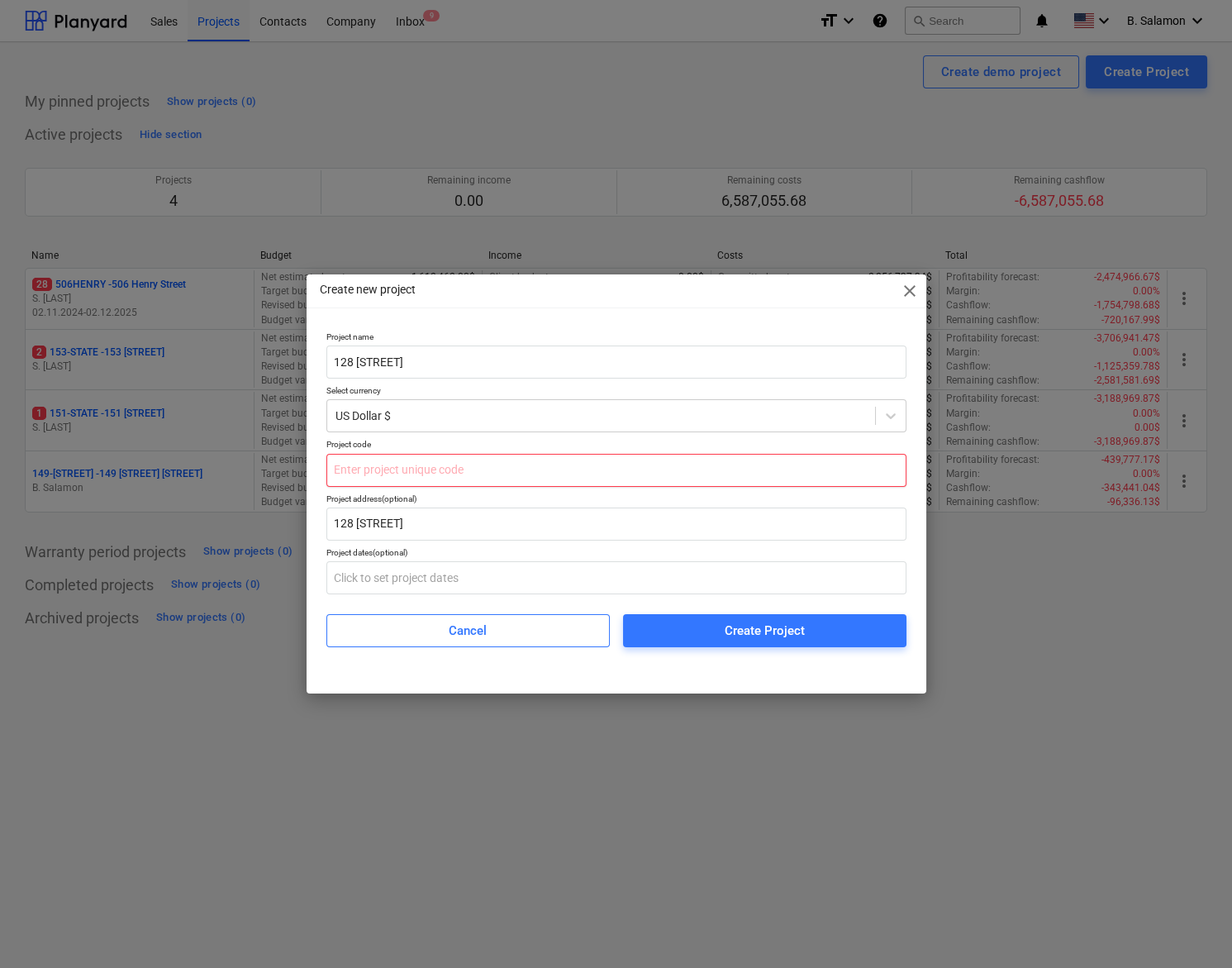 click at bounding box center [616, 470] 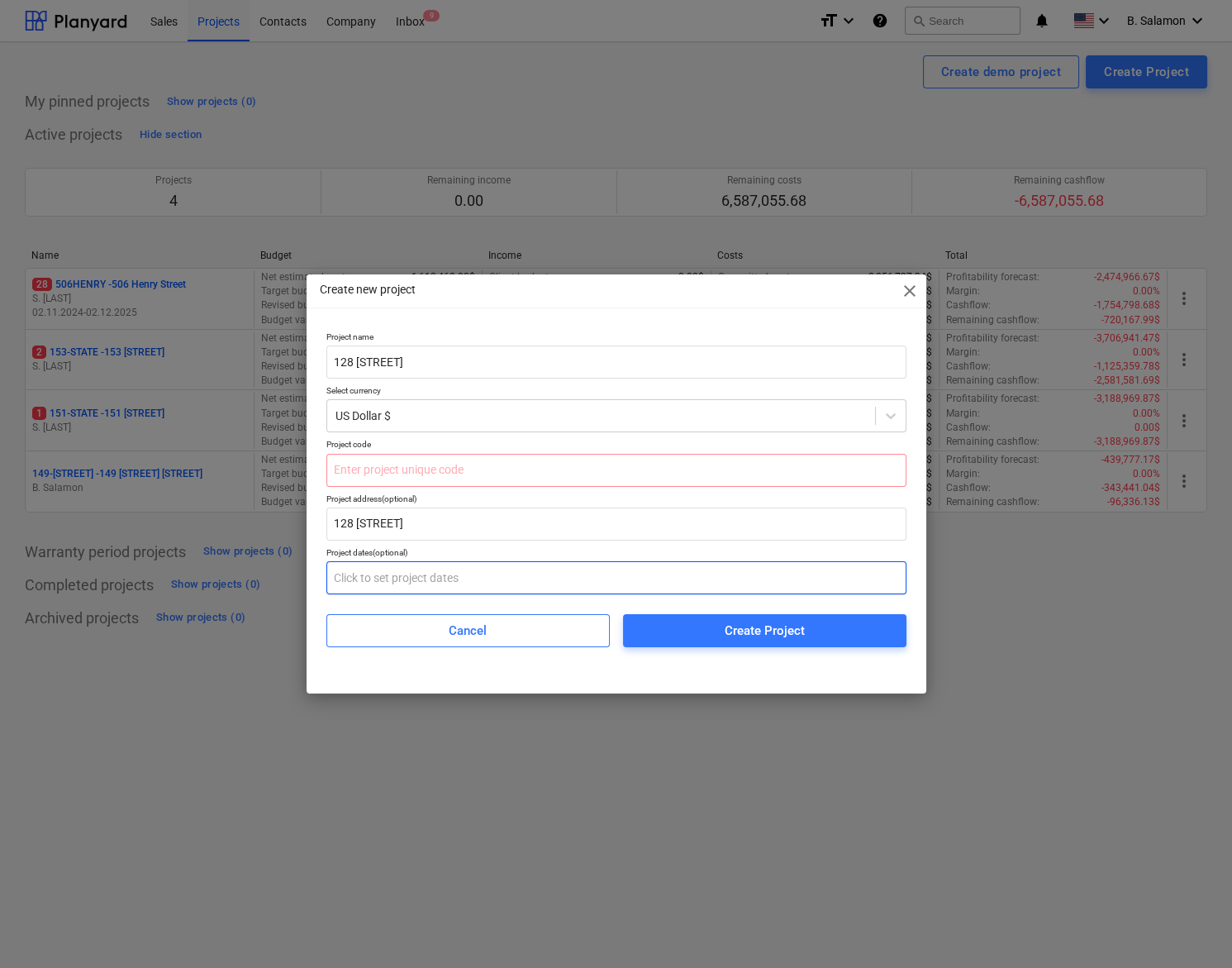 click at bounding box center [616, 578] 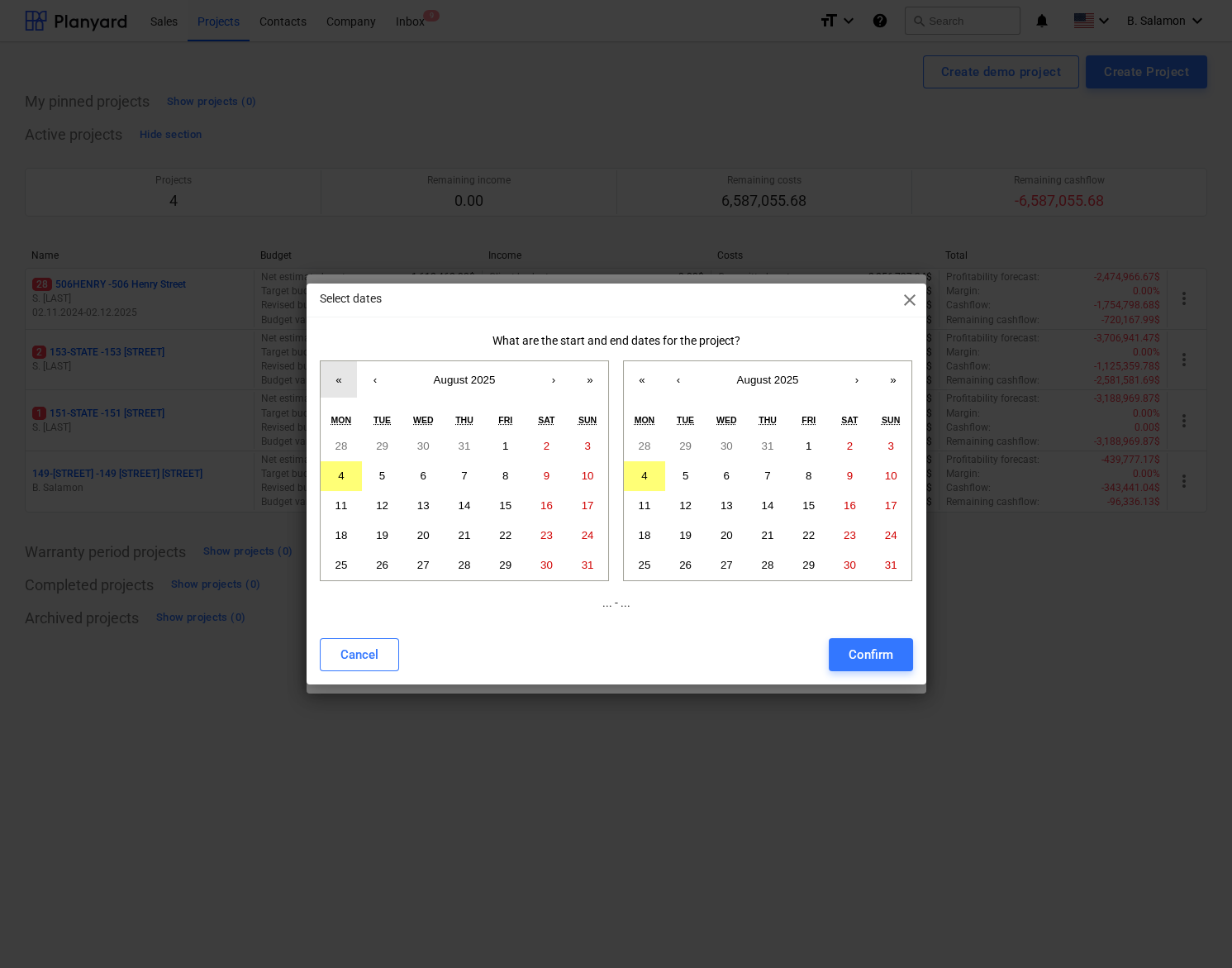 click on "«" at bounding box center (339, 379) 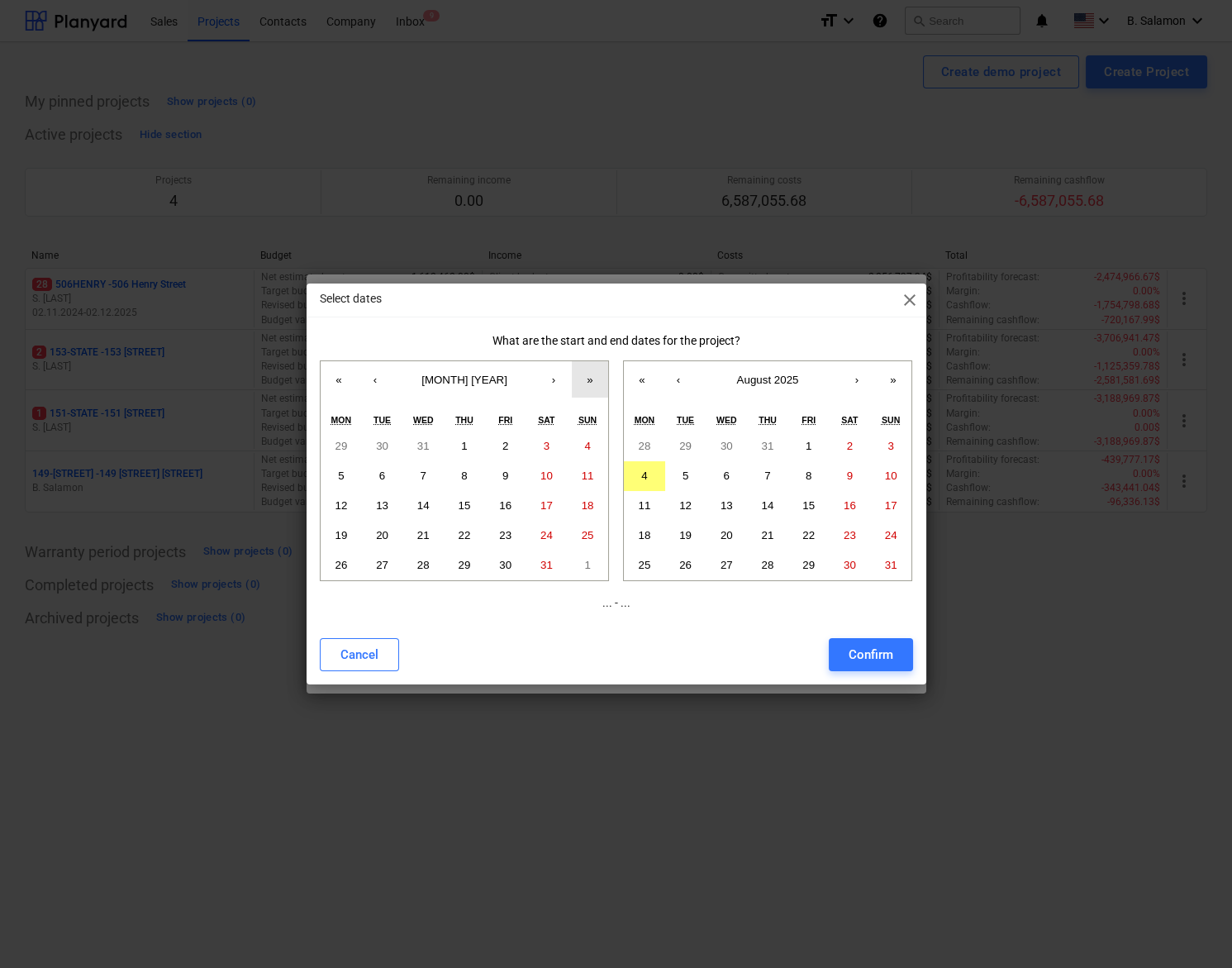 click on "»" at bounding box center [590, 379] 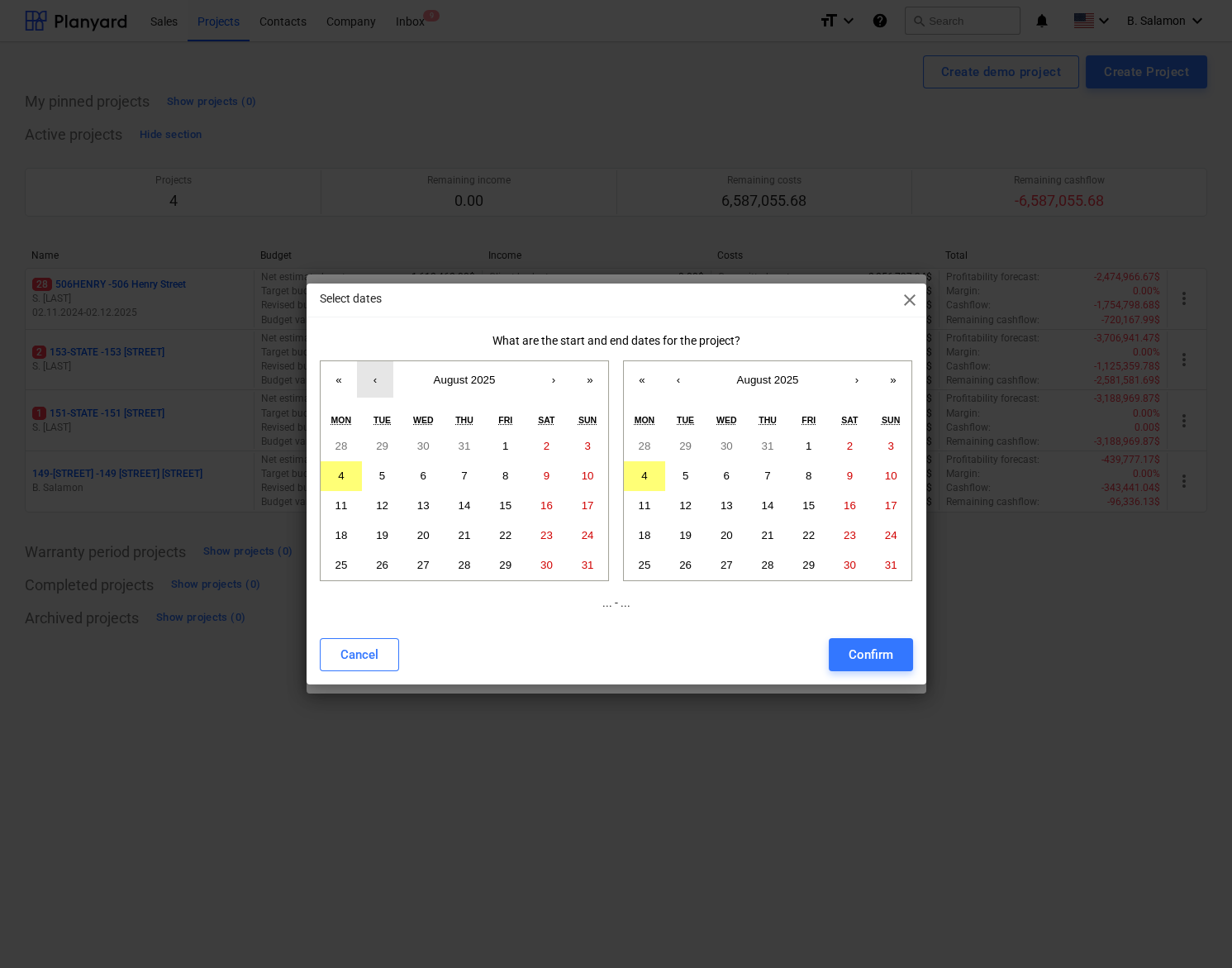 click on "‹" at bounding box center [375, 379] 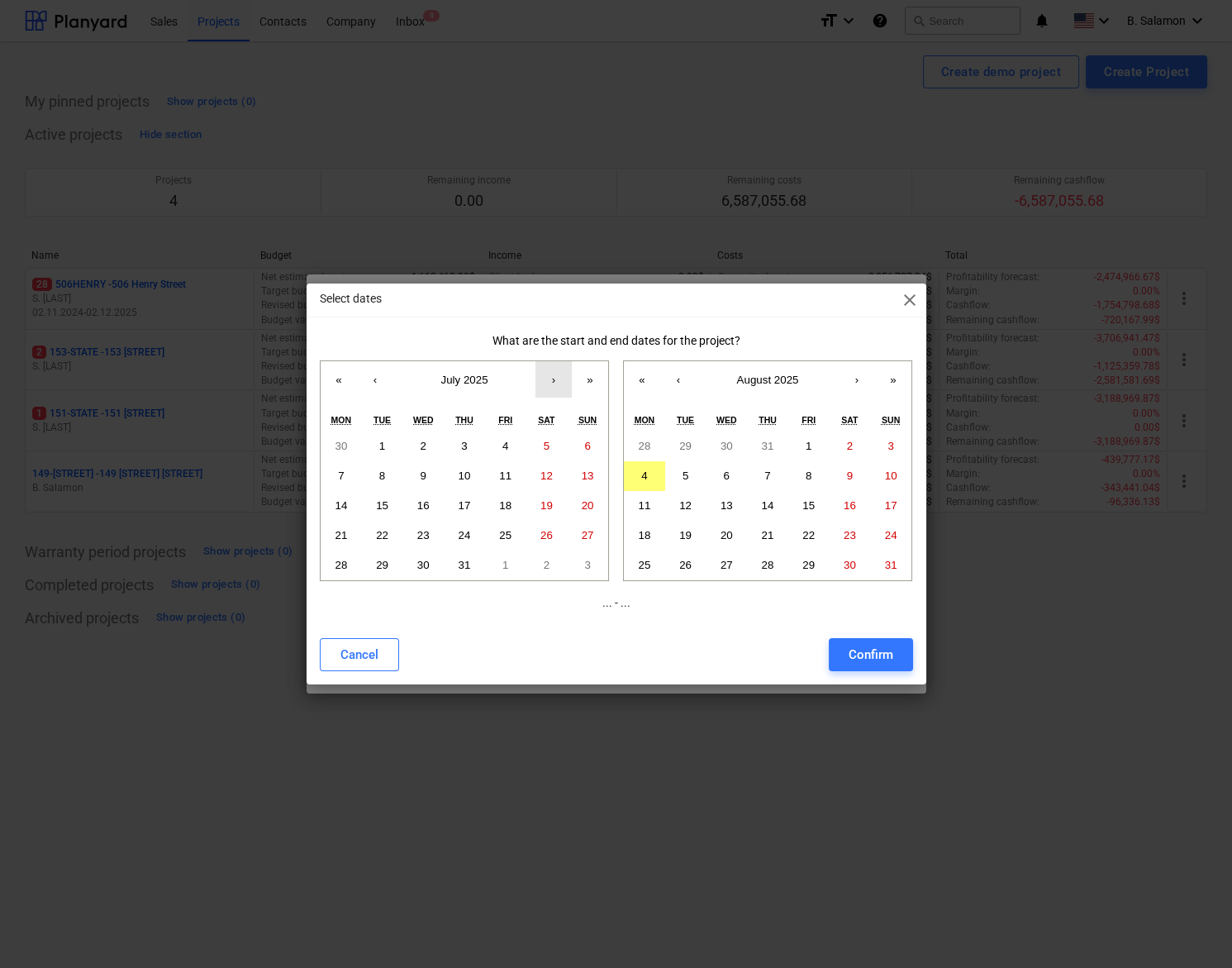 click on "›" at bounding box center (554, 379) 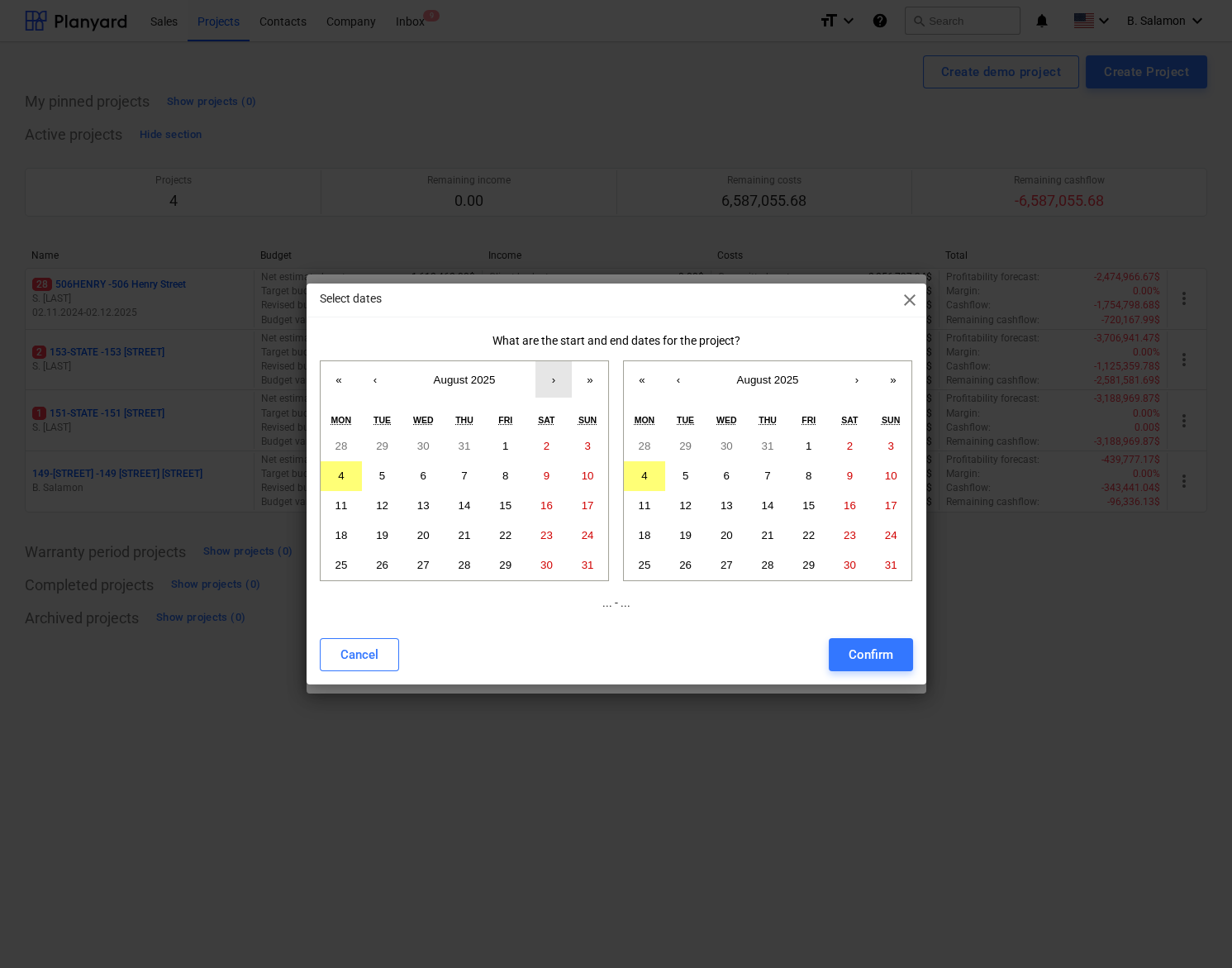 click on "›" at bounding box center (554, 379) 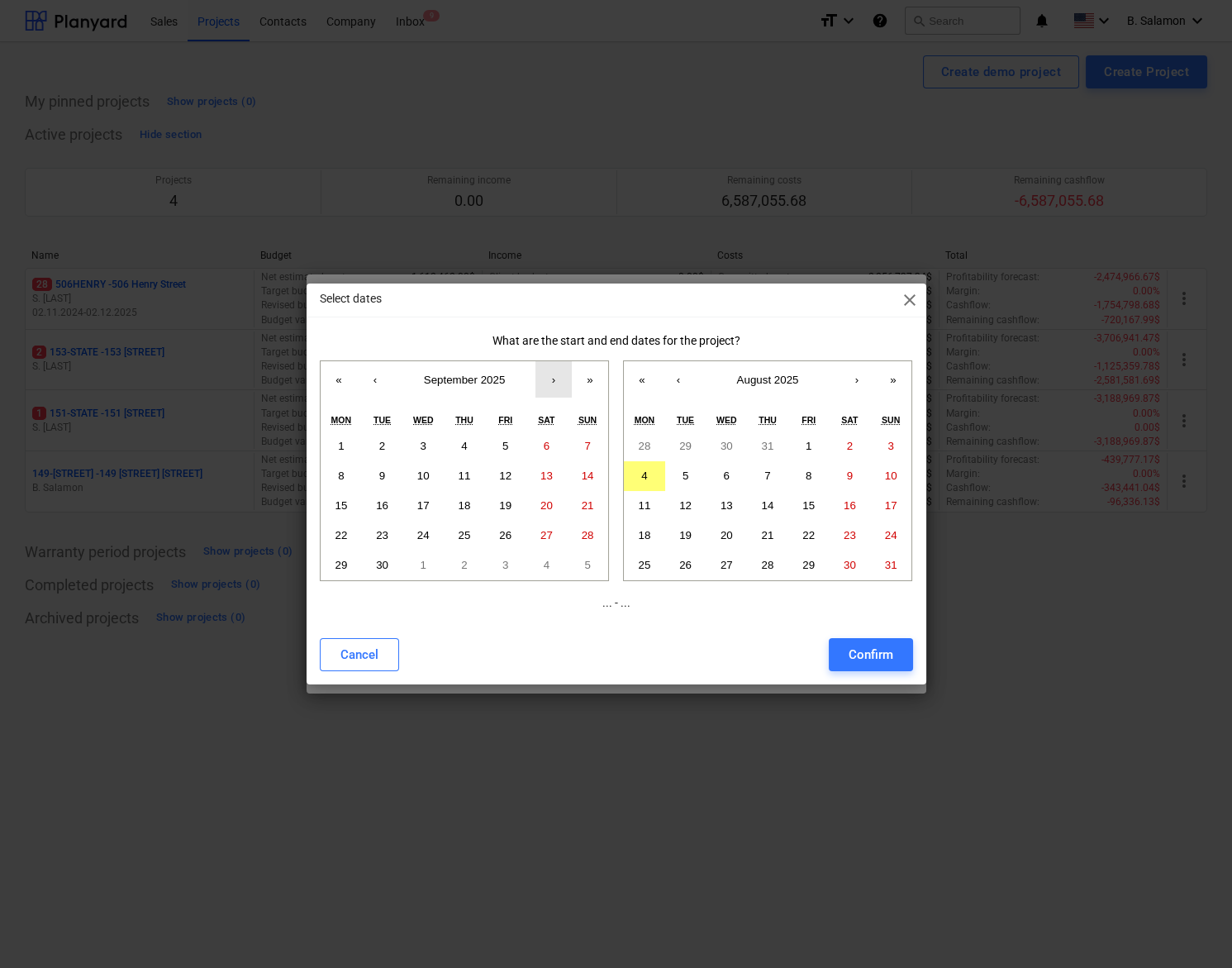 click on "›" at bounding box center [554, 379] 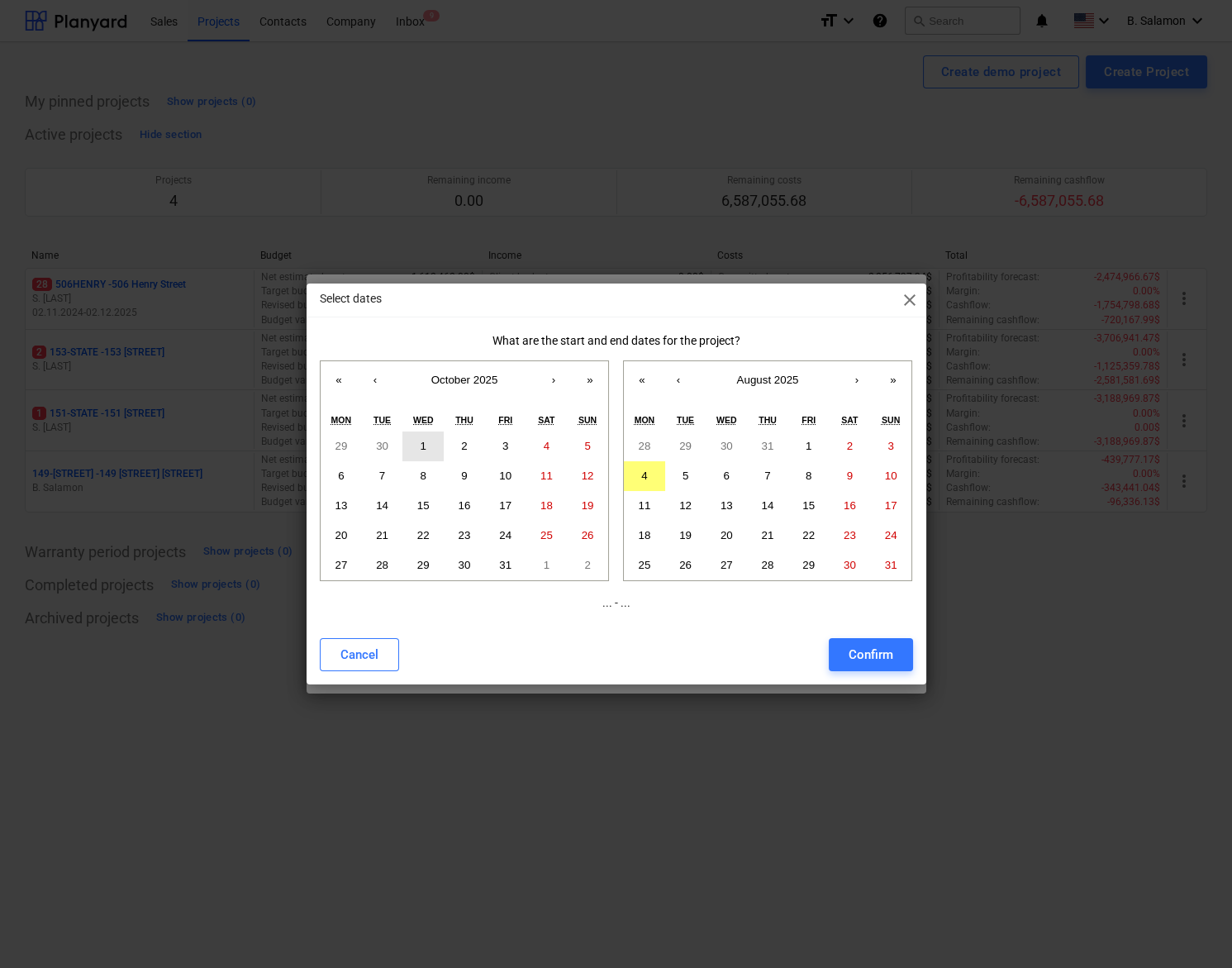click on "1" at bounding box center (423, 446) 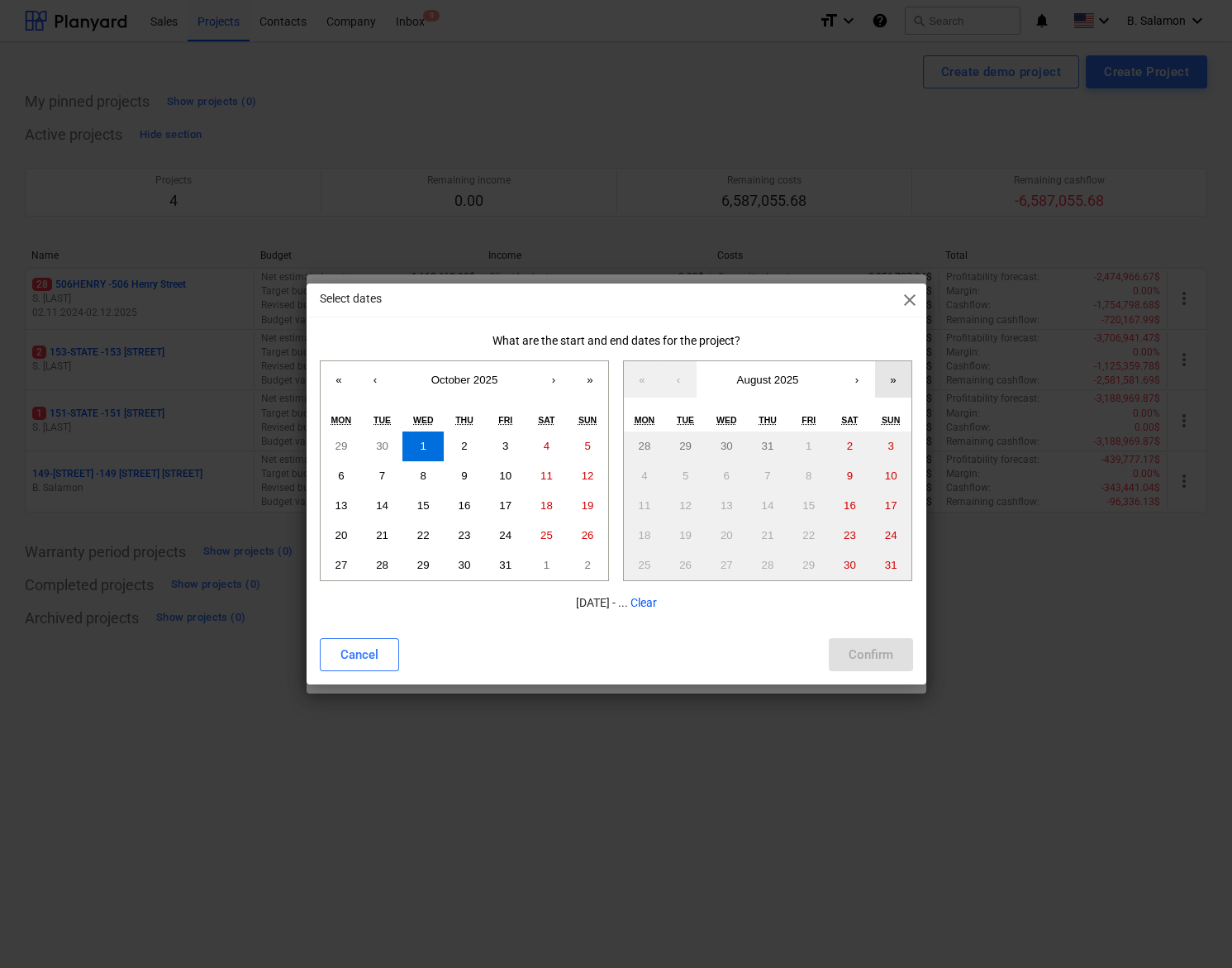 click on "»" at bounding box center (893, 379) 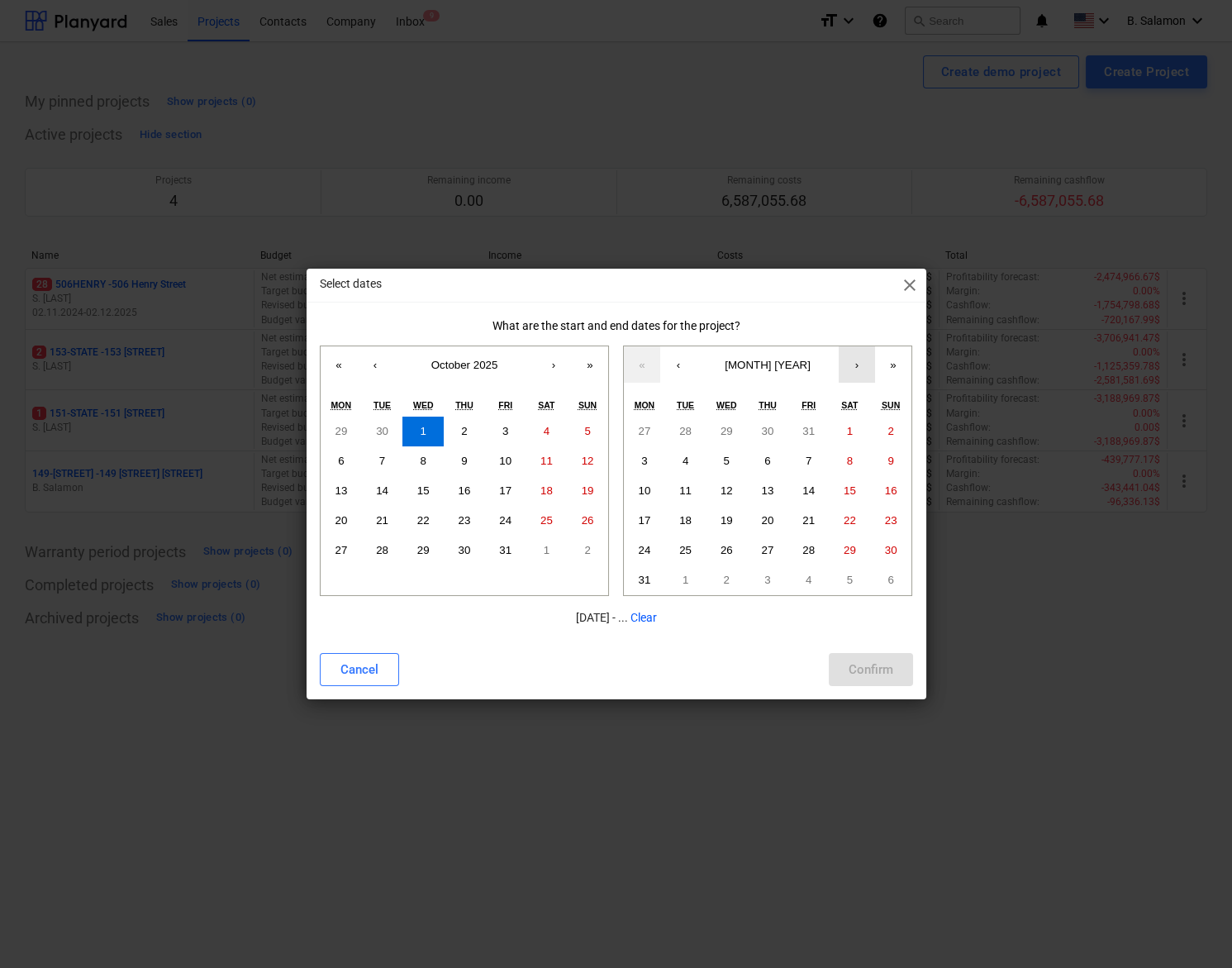 click on "›" at bounding box center (857, 365) 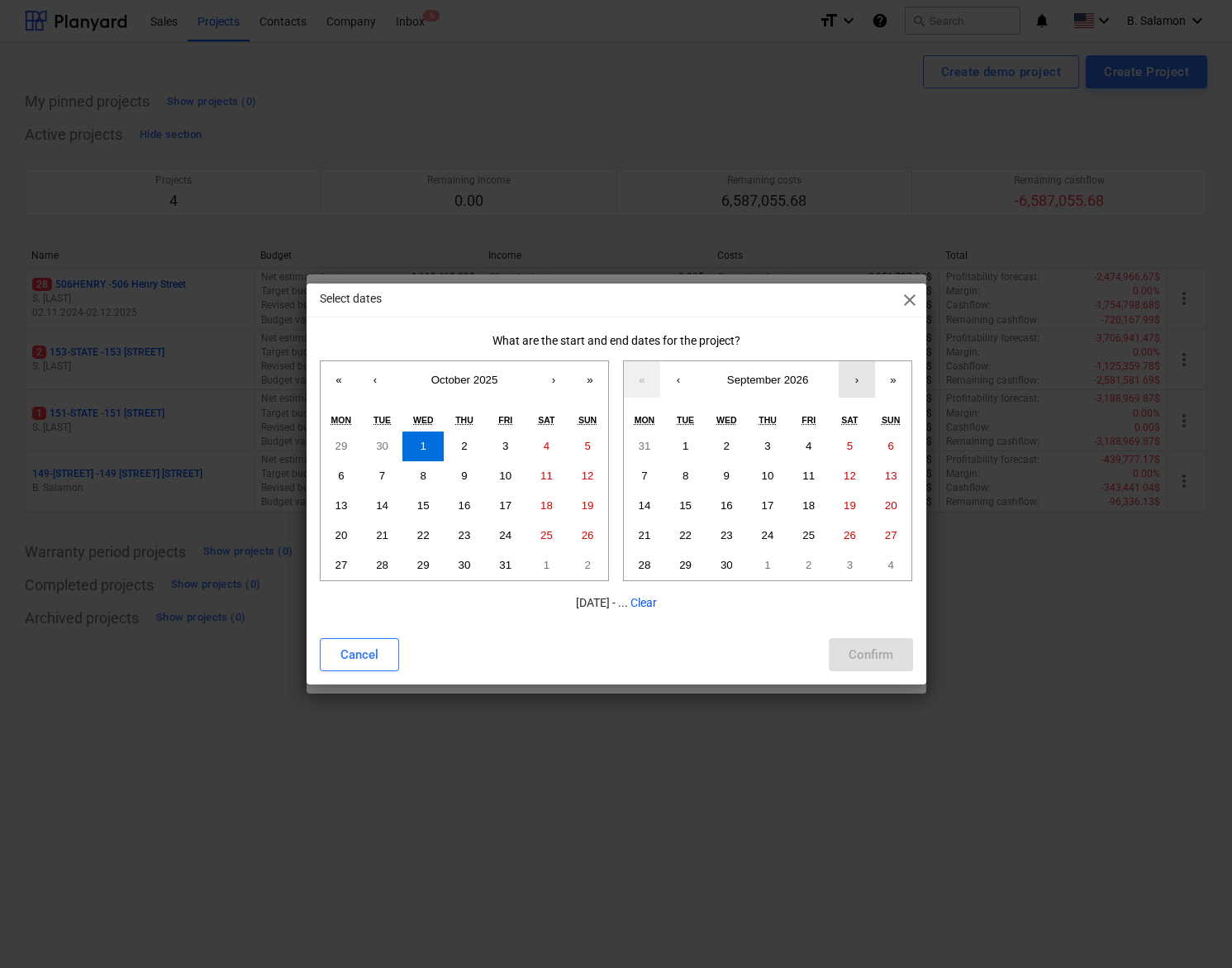 click on "›" at bounding box center (857, 379) 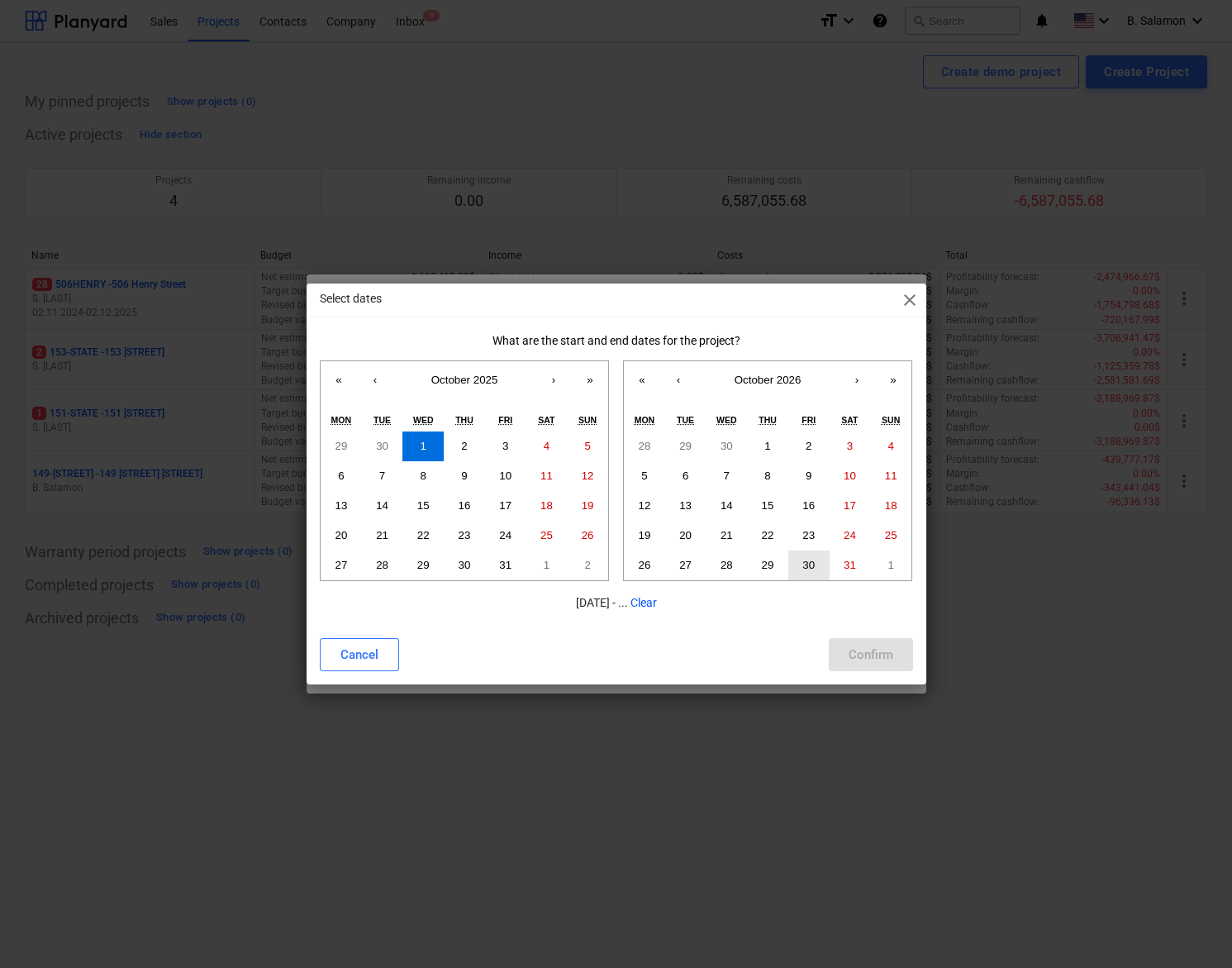click on "30" at bounding box center (808, 565) 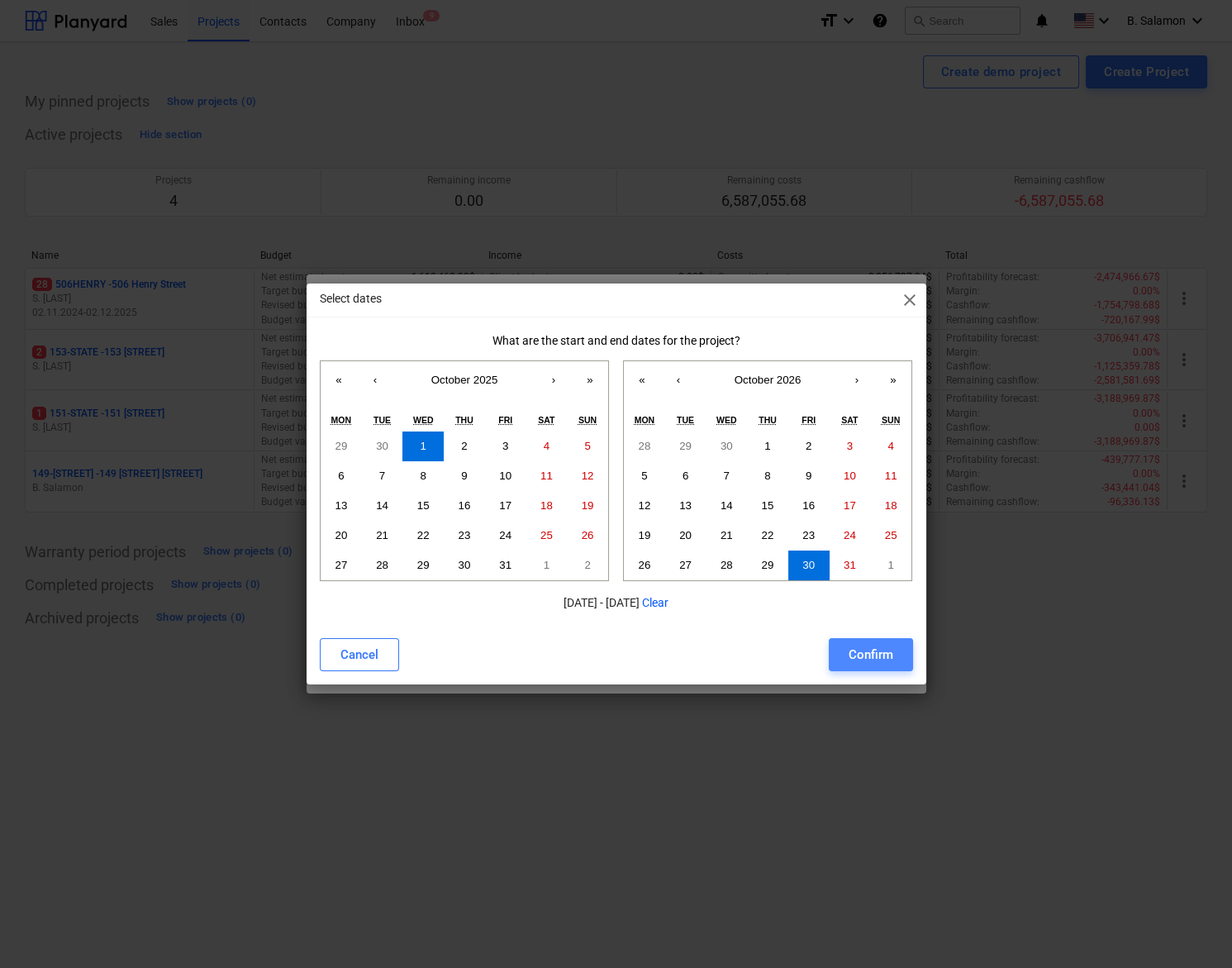 click on "Confirm" at bounding box center (871, 655) 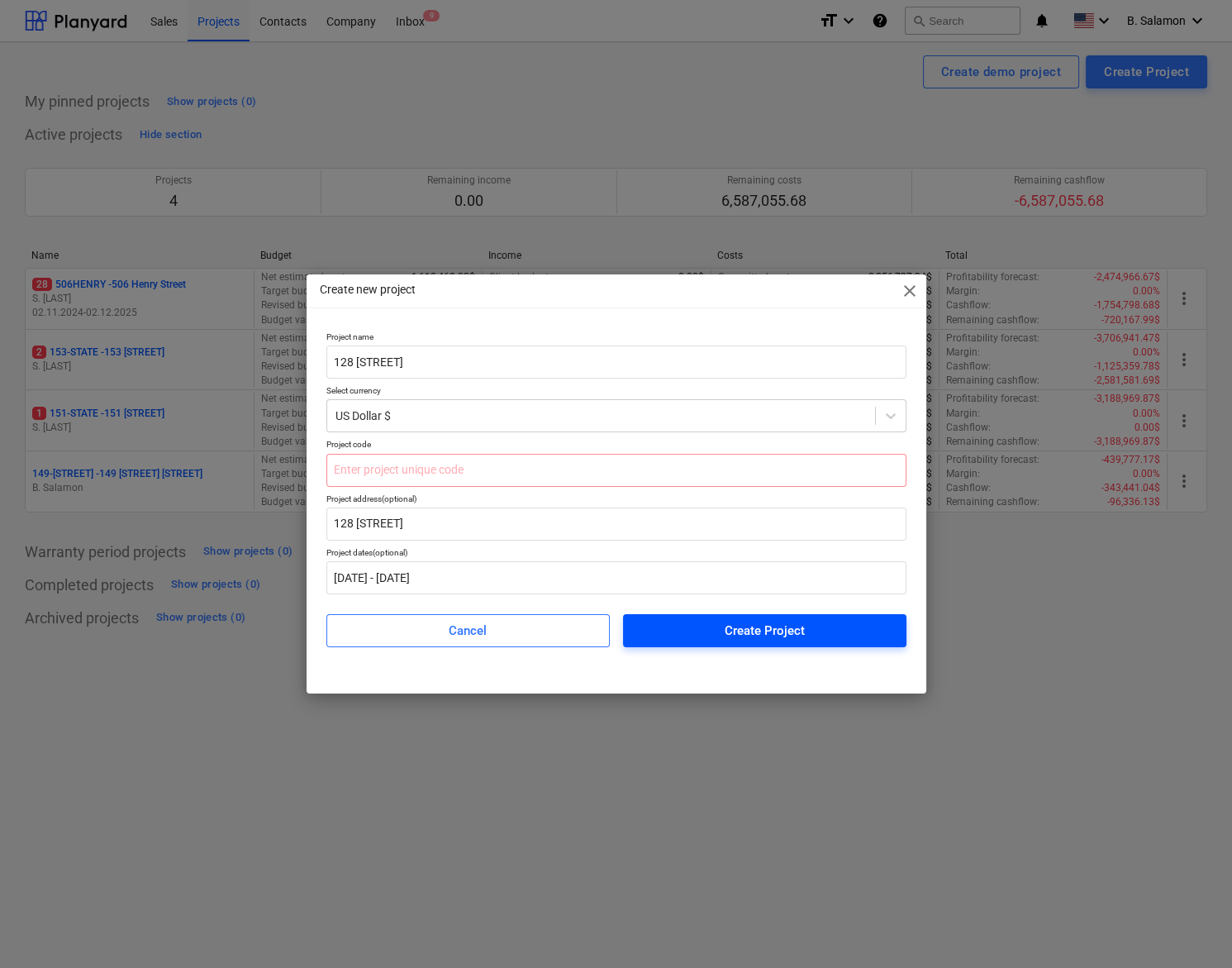 click on "Create Project" at bounding box center (764, 631) 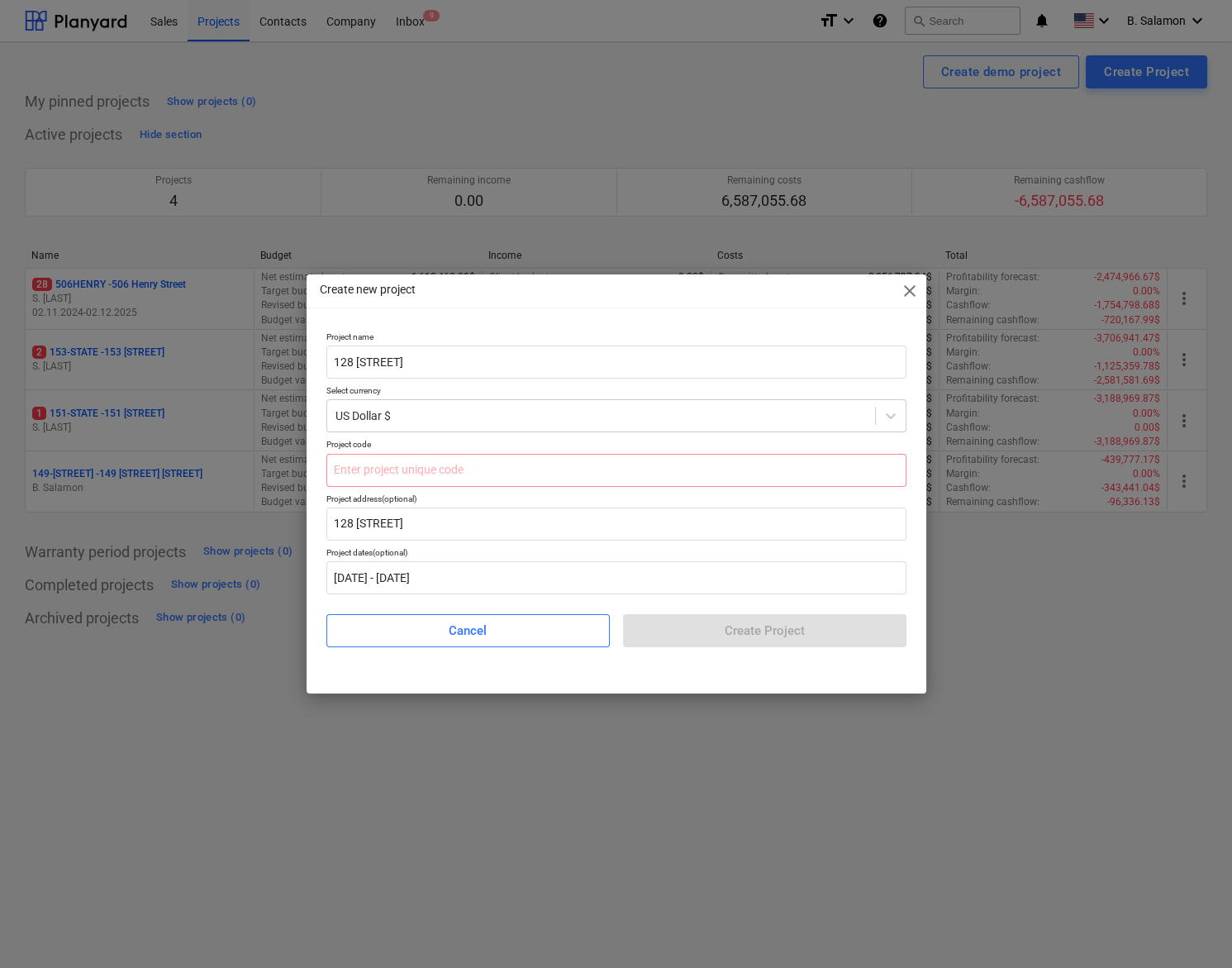 click on "Create new project close Project name 128 South First Street Select currency US Dollar $ Project code Project address  (optional) 128 South First Street Project dates  (optional) 01.10.2025 - 30.10.2026 Cancel Create Project" at bounding box center (616, 484) 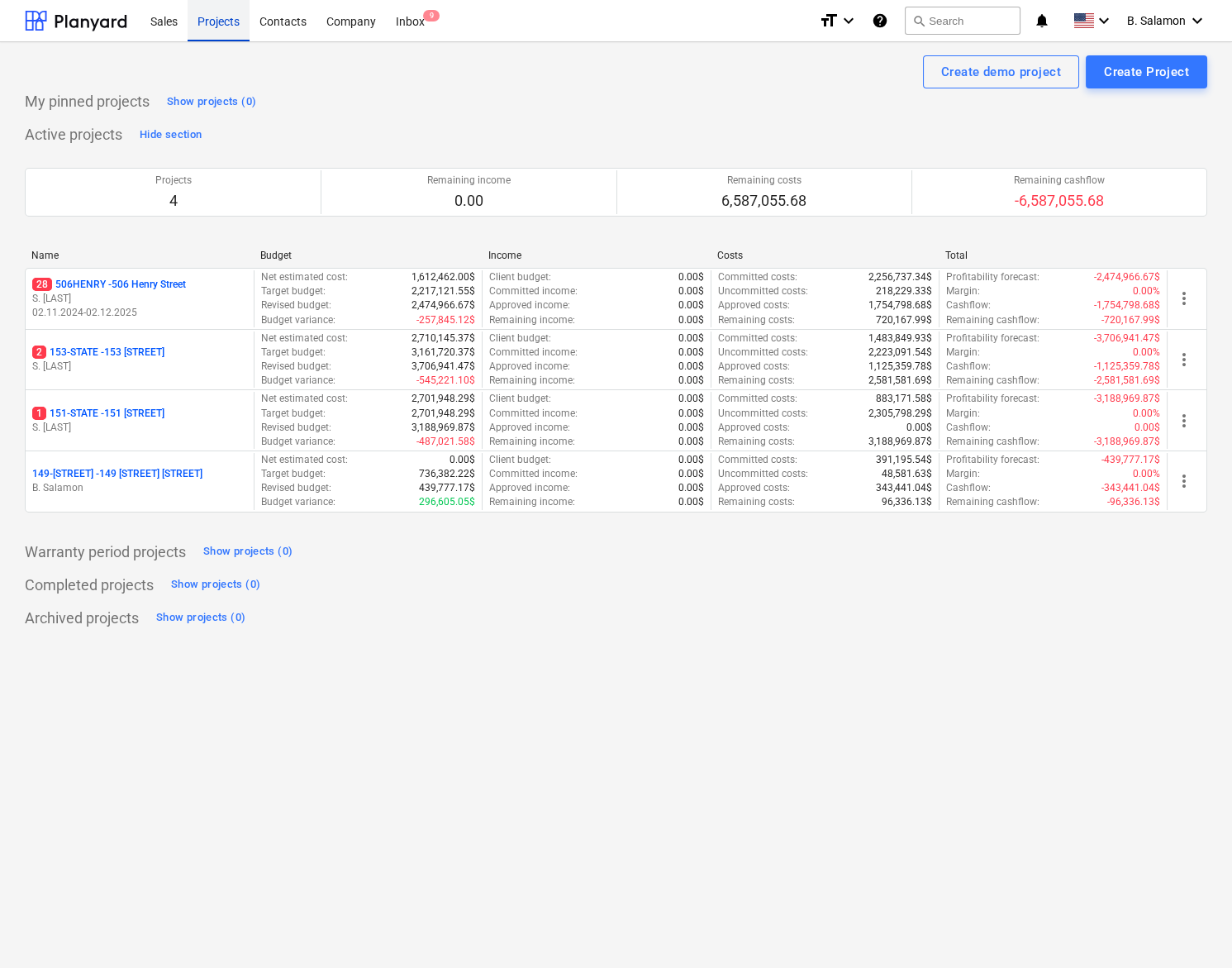 click on "Projects" at bounding box center [218, 20] 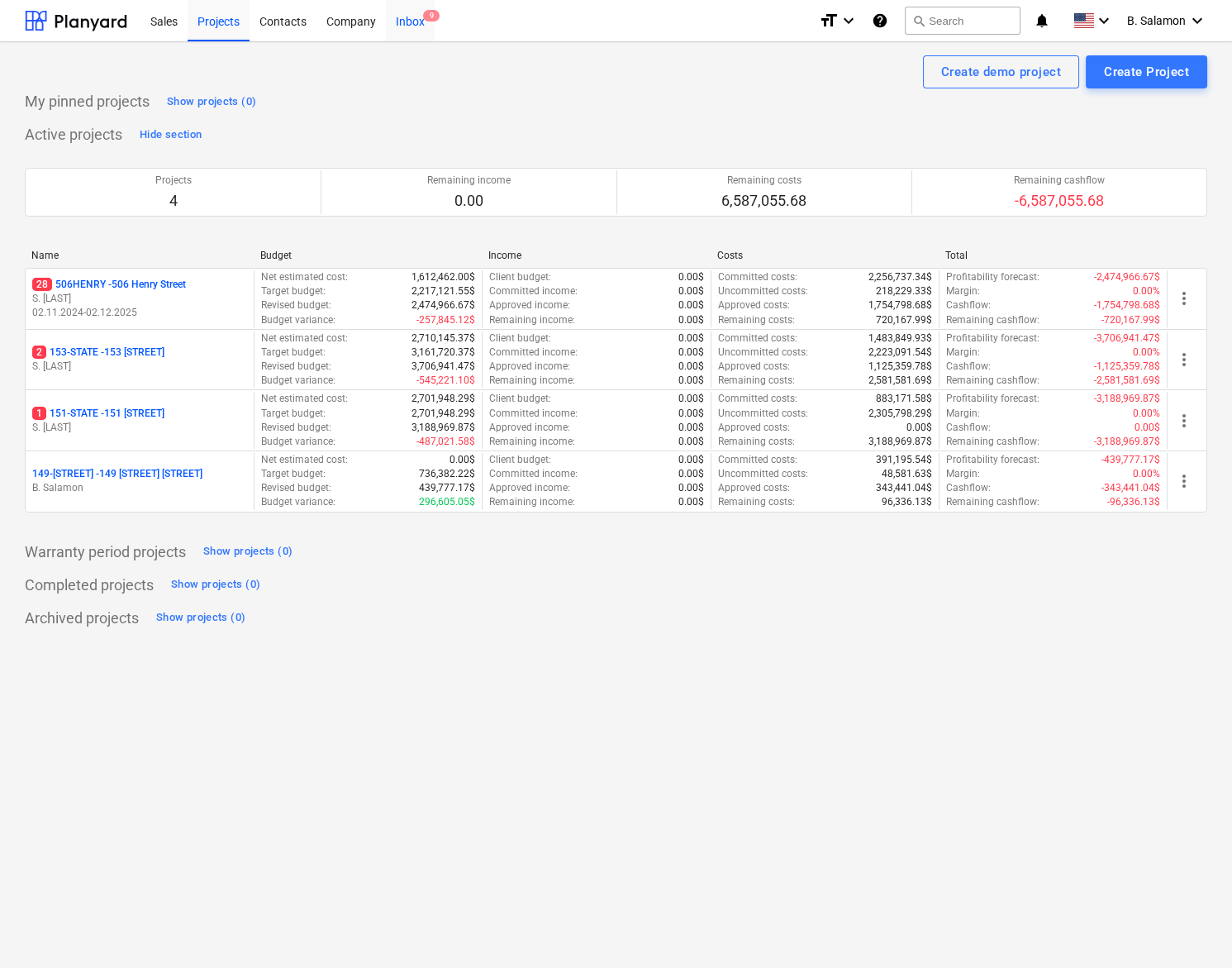 click on "Inbox 9" at bounding box center [410, 20] 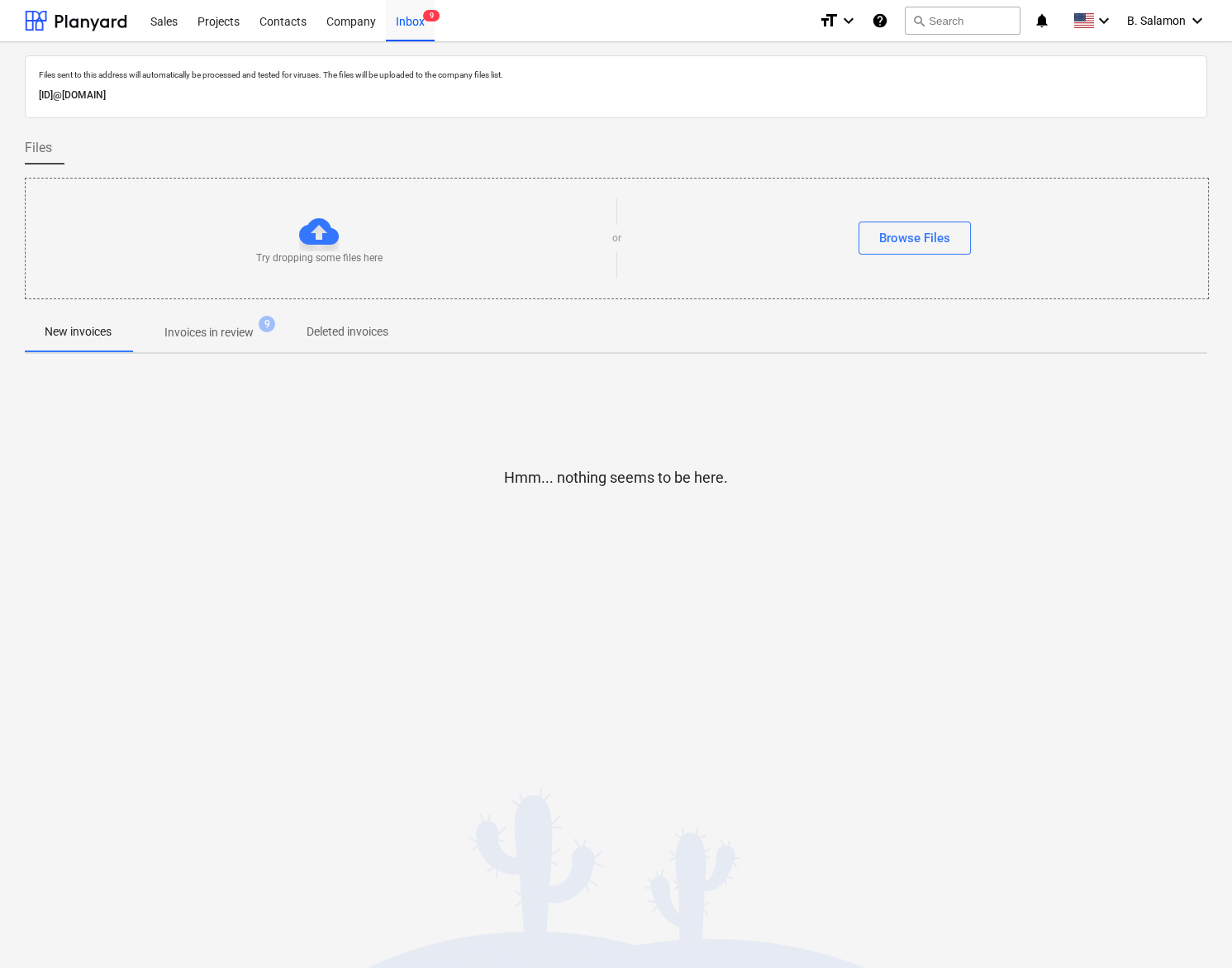 click on "Invoices in review" at bounding box center [209, 332] 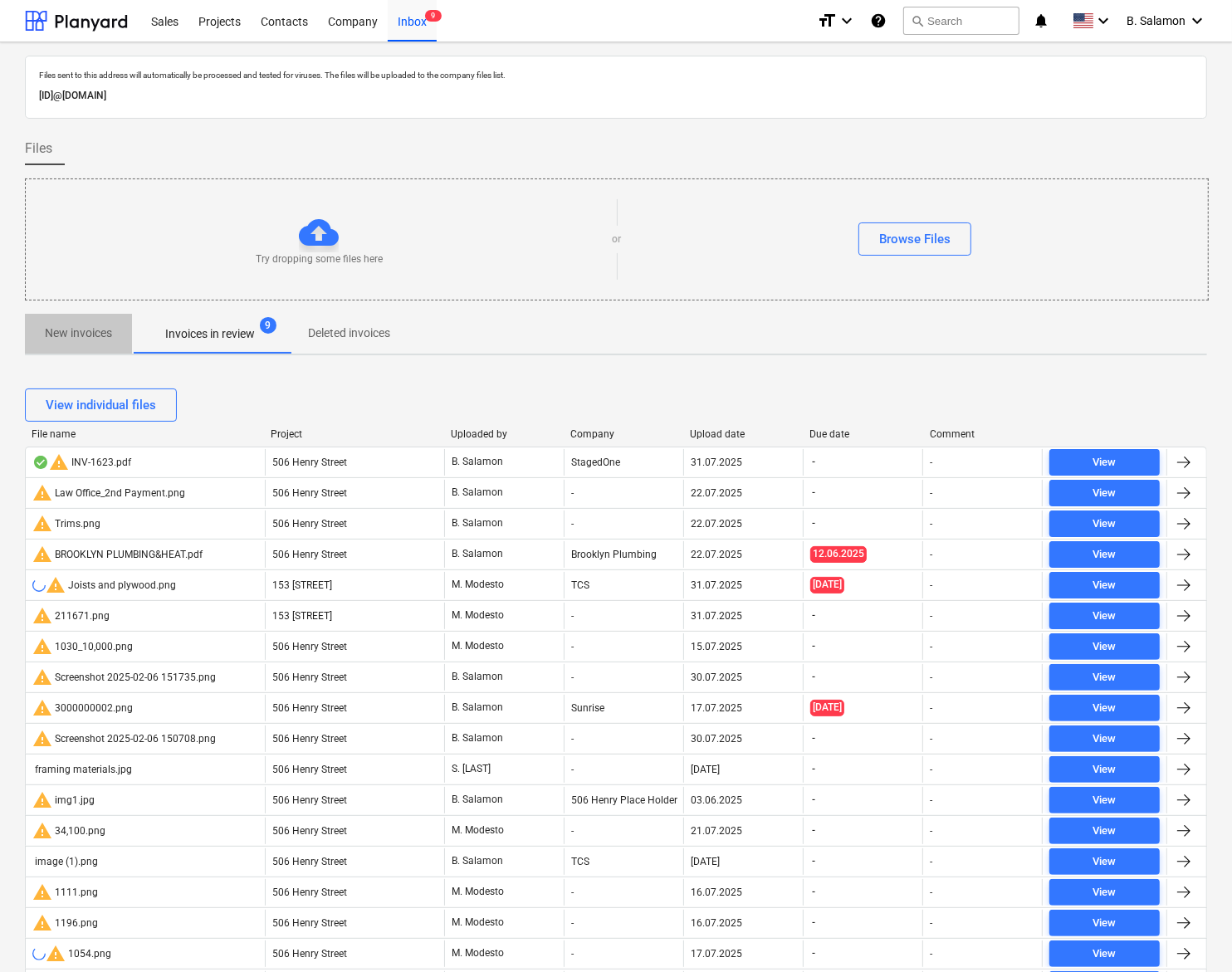 click on "New invoices" at bounding box center [78, 333] 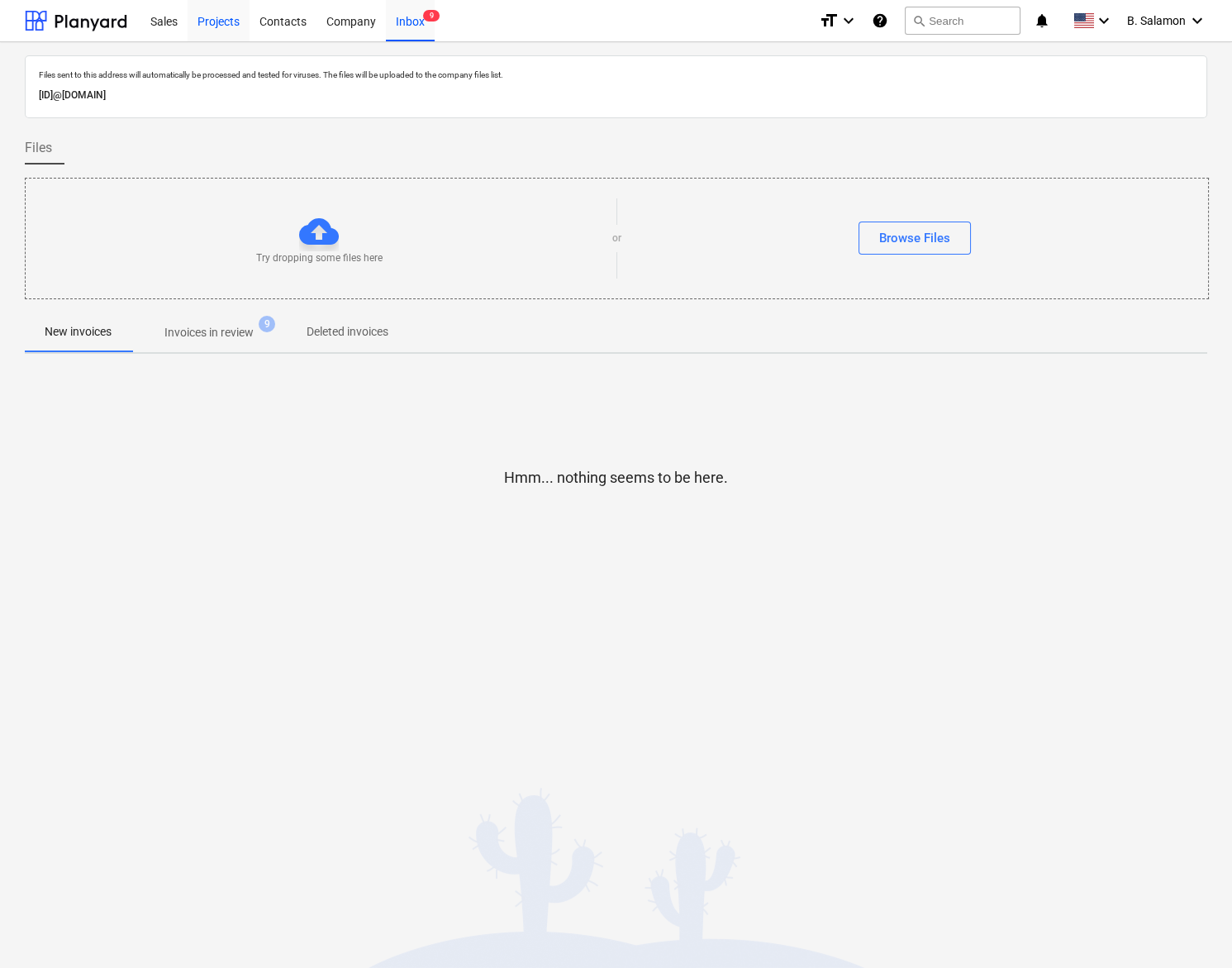 click on "Projects" at bounding box center [218, 20] 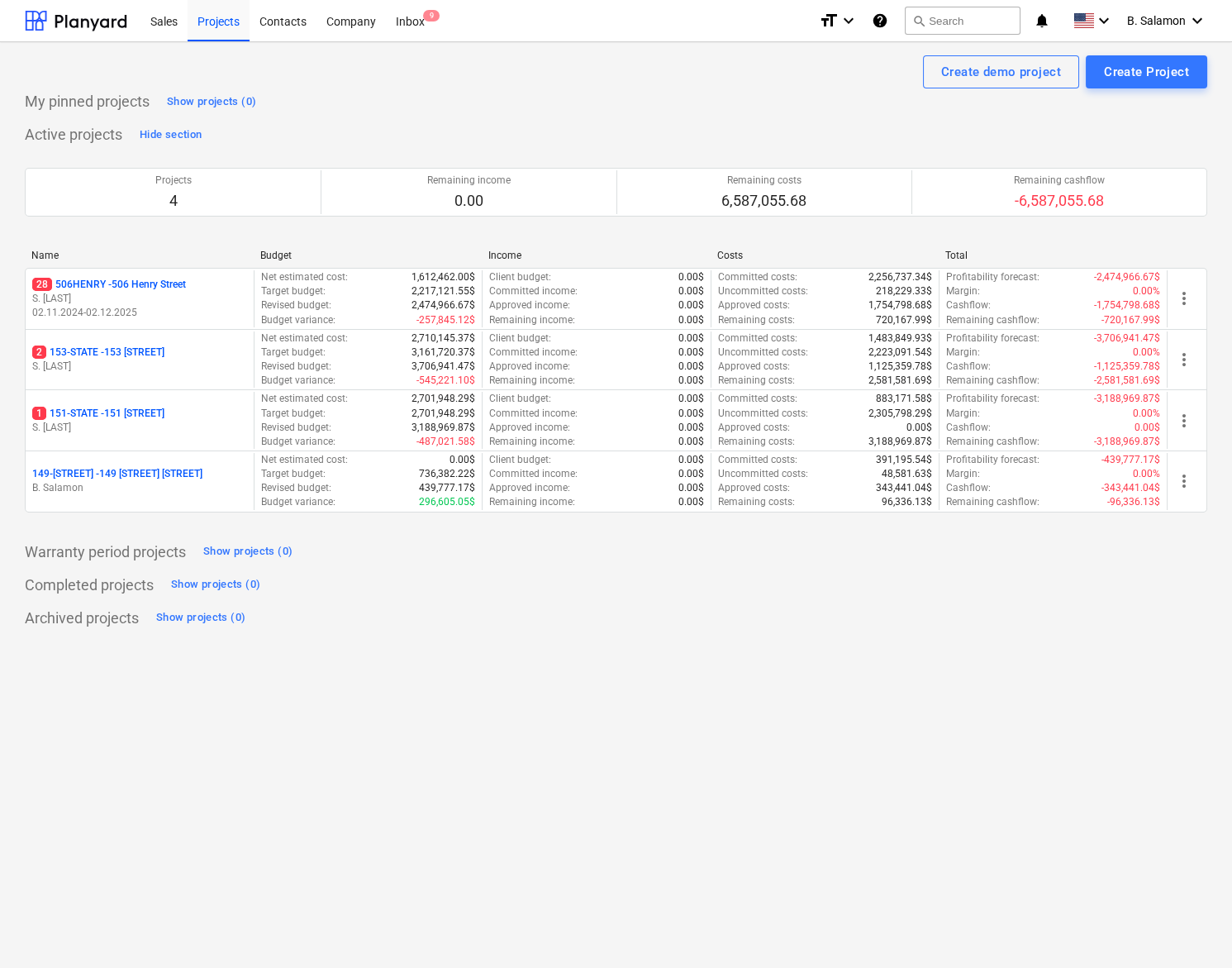 click on "Create demo project Create Project My pinned projects Show projects (0) Active projects Hide section Projects 4 Remaining income 0.00 Remaining costs 6,587,055.68 Remaining cashflow -6,587,055.68 Please wait Name Budget Income Costs Total 28  506HENRY -  506 Henry Street S. Missier 02.11.2024  -  02.12.2025 Net estimated cost : 1,612,462.00$ Target budget : 2,217,121.55$ Revised budget : 2,474,966.67$ Budget variance : -257,845.12$ Client budget : 0.00$ Committed income : 0.00$ Approved income : 0.00$ Remaining income : 0.00$ Committed costs : 2,256,737.34$ Uncommitted costs : 218,229.33$ Approved costs : 1,754,798.68$ Remaining costs : 720,167.99$ Profitability forecast : -2,474,966.67$ Margin : 0.00% Cashflow : -1,754,798.68$ Remaining cashflow : -720,167.99$ more_vert 2  153-STATE -  153 STATE ST S. Missier Net estimated cost : 2,710,145.37$ Target budget : 3,161,720.37$ Revised budget : 3,706,941.47$ Budget variance : -545,221.10$ Client budget : 0.00$ Committed income : 0.00$ Approved income : 0.00$ : :" at bounding box center [616, 505] 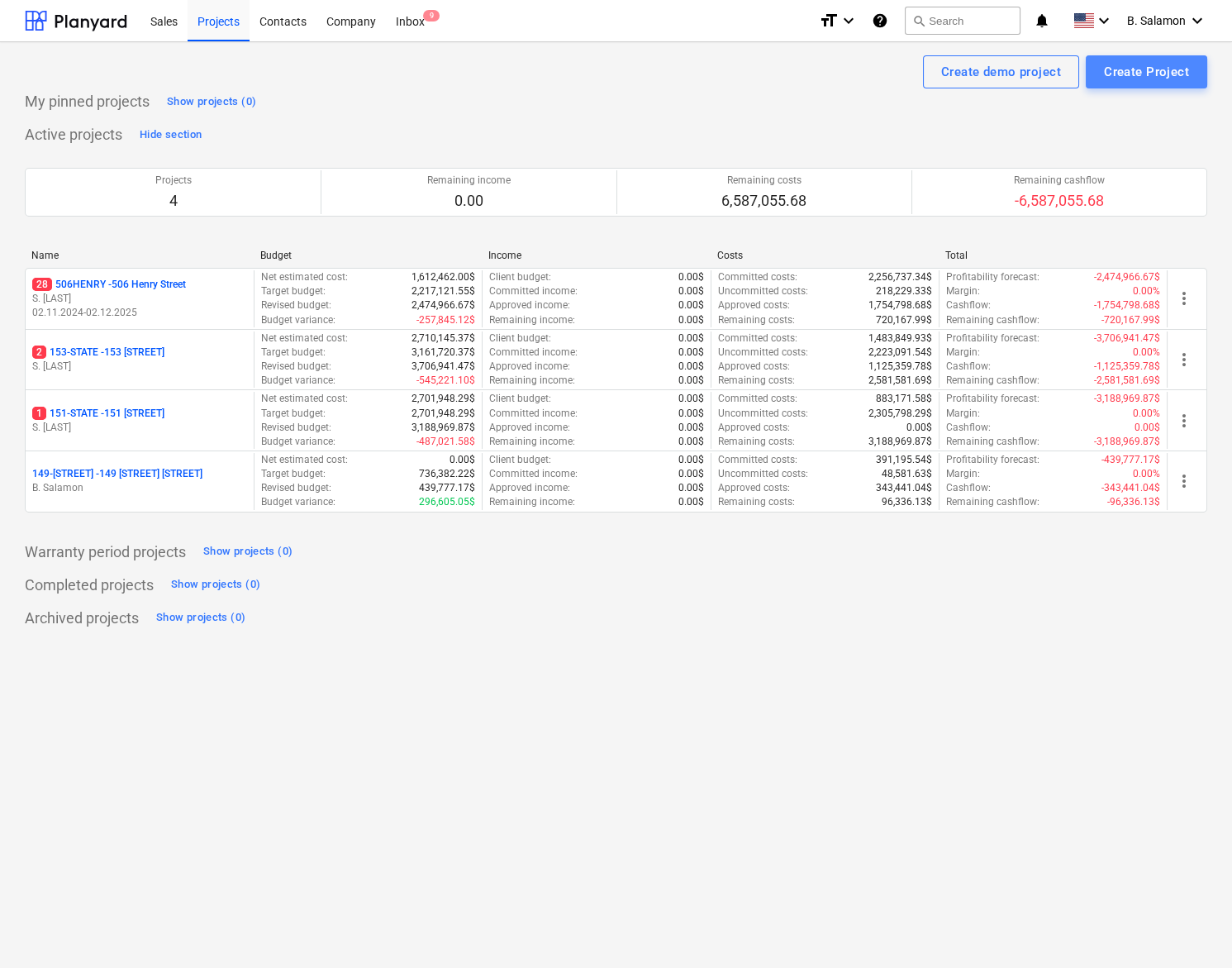click on "Create Project" at bounding box center (1146, 72) 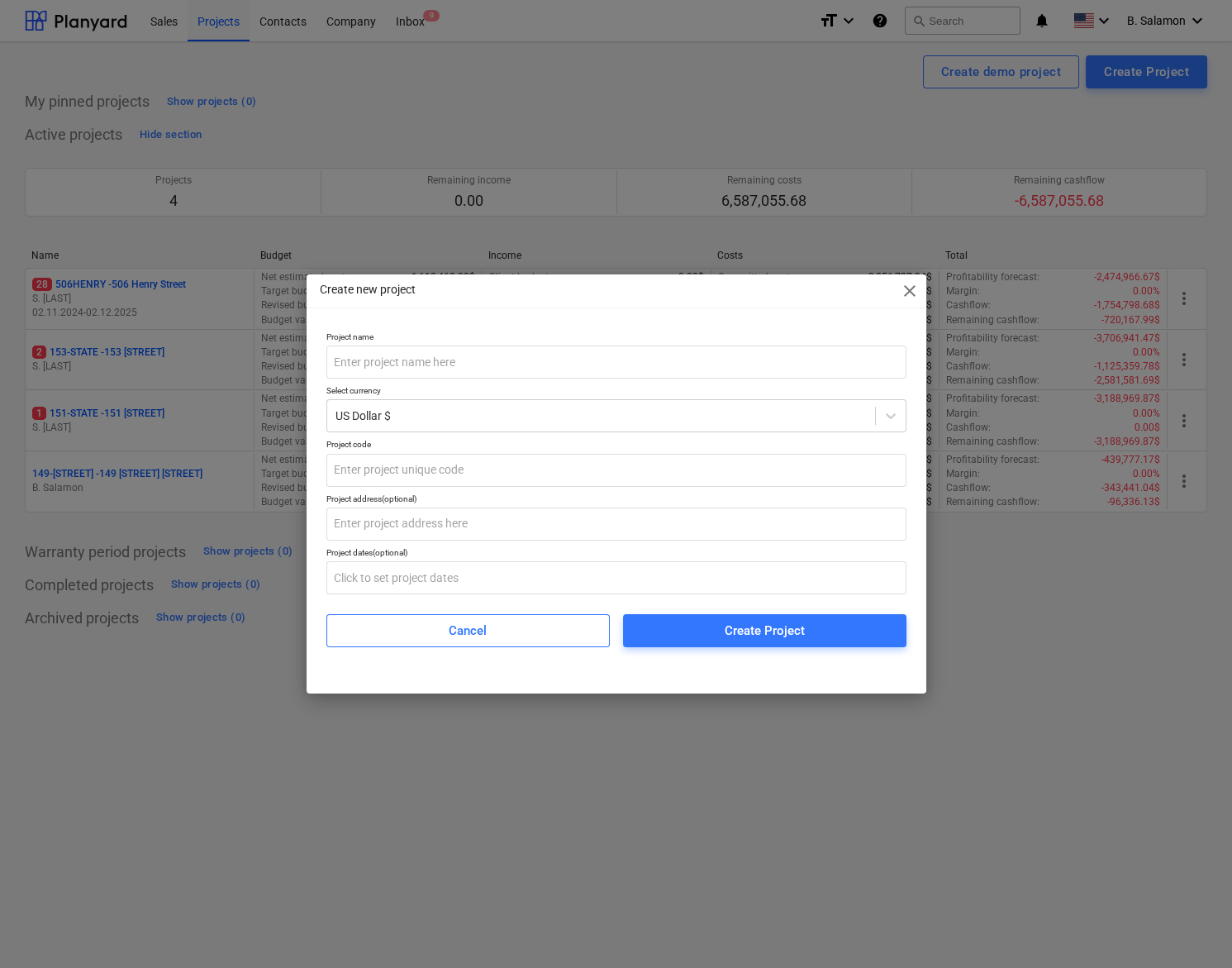 click on "Create new project close" at bounding box center [616, 291] 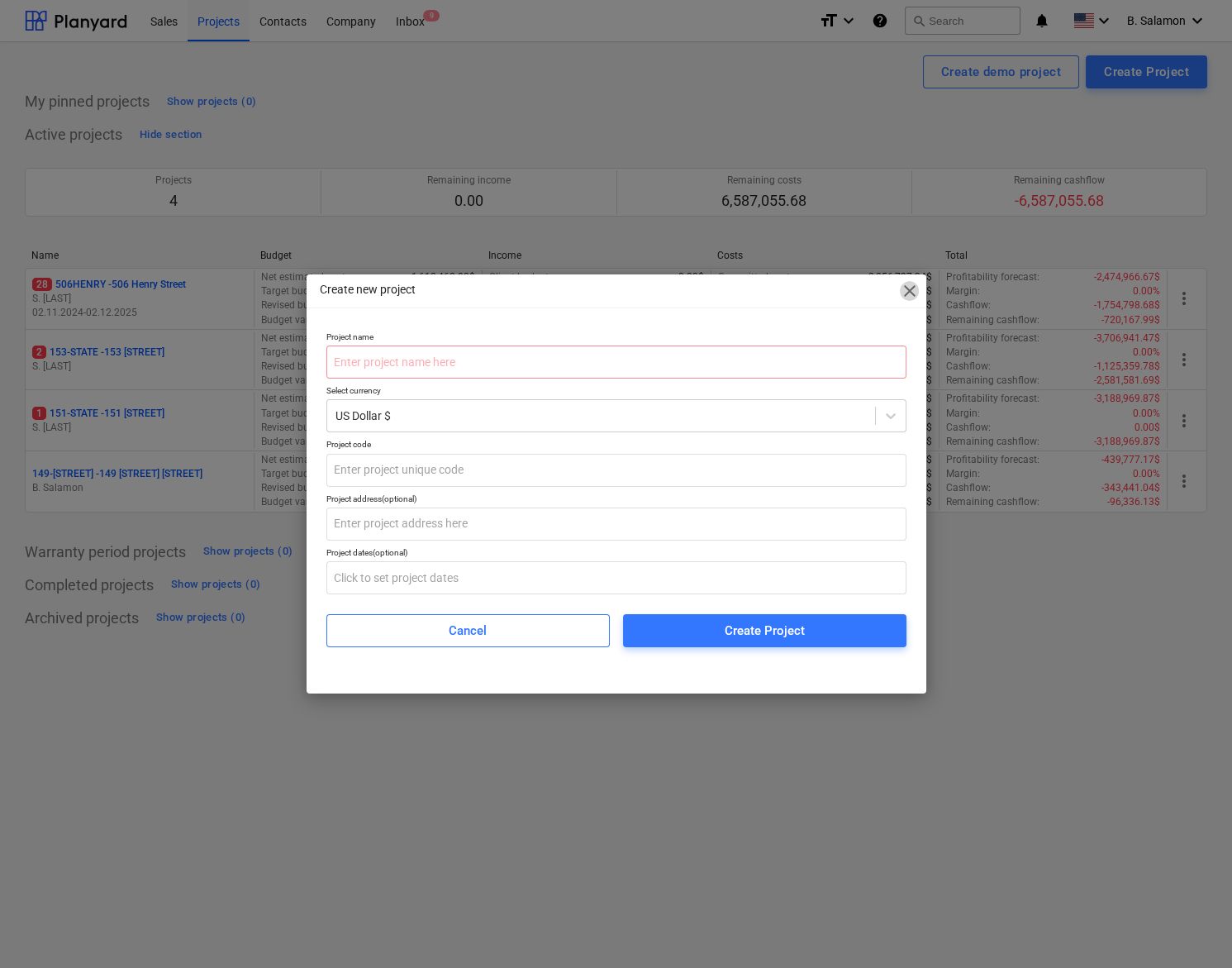 click on "close" at bounding box center [910, 291] 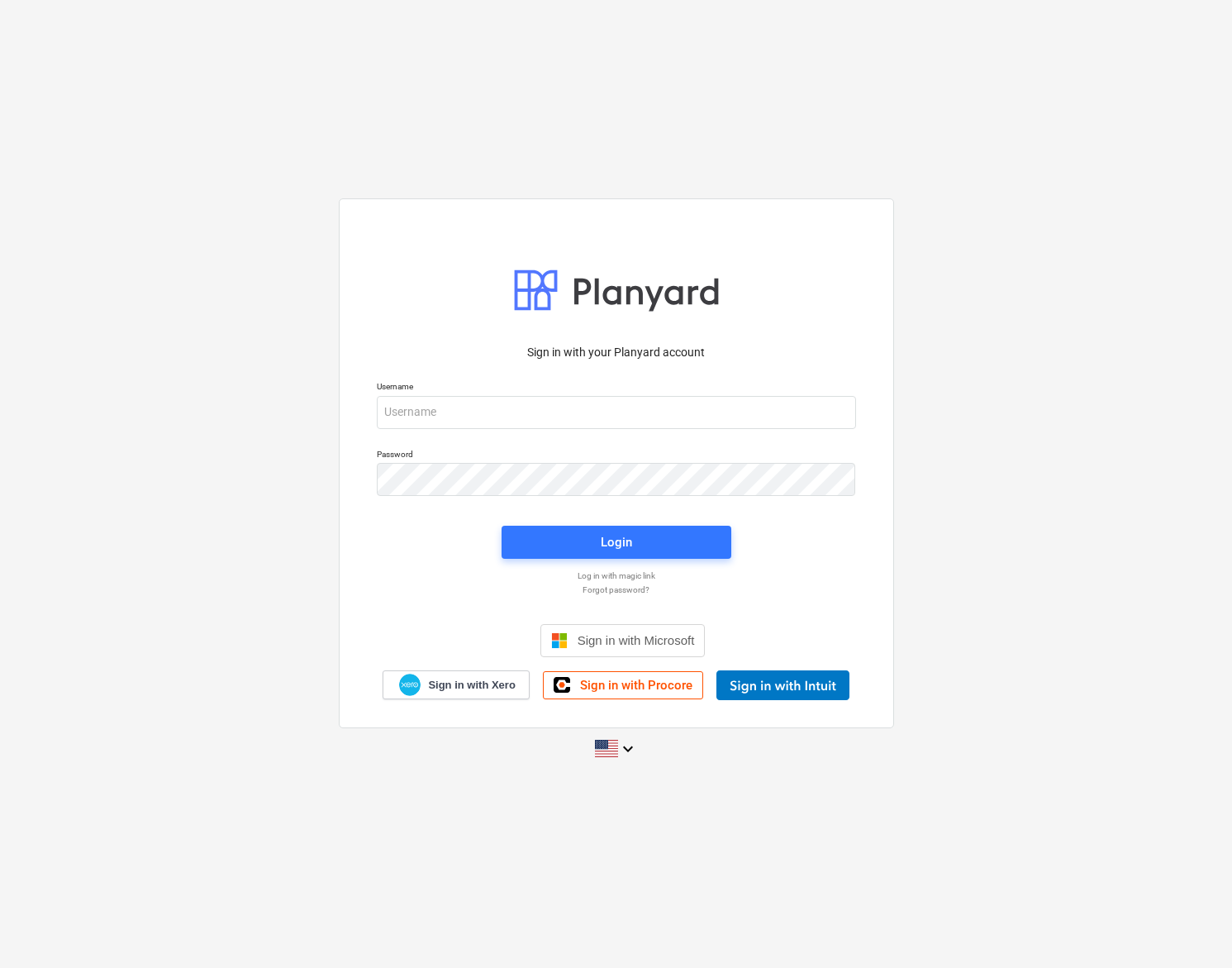 scroll, scrollTop: 0, scrollLeft: 0, axis: both 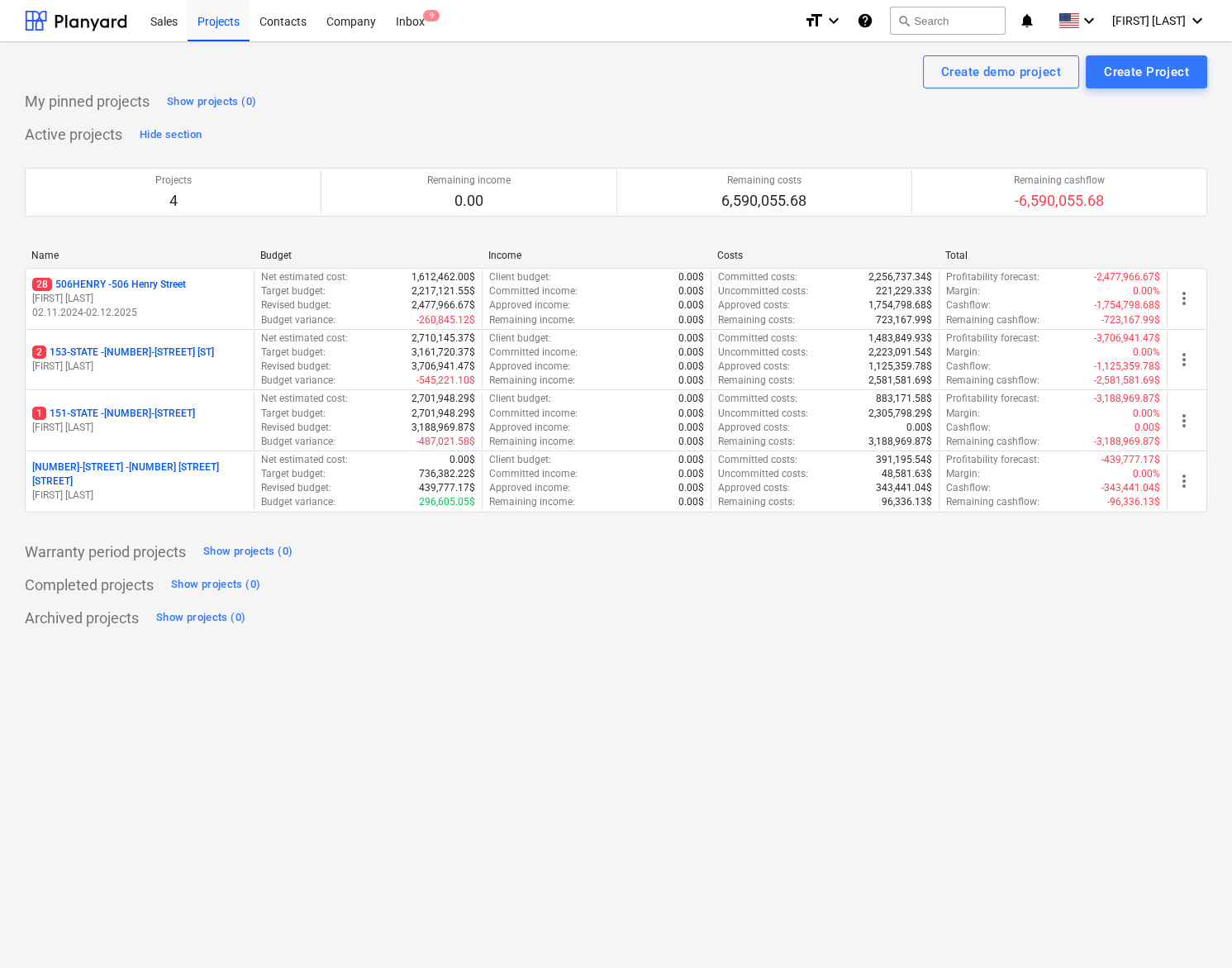 click on "Create demo project Create Project My pinned projects Show projects (0) Active projects Hide section Projects 4 Remaining income 0.00 Remaining costs 6,590,055.68 Remaining cashflow -6,590,055.68 Please wait Name Budget Income Costs Total 28  506[FIRST] -  506 [FIRST] [STREET] [LAST] [DATE]  -  [DATE] Net estimated cost : 1,612,462.00$ Target budget : 2,217,121.55$ Revised budget : 2,477,966.67$ Budget variance : -260,845.12$ Client budget : 0.00$ Committed income : 0.00$ Approved income : 0.00$ Remaining income : 0.00$ Committed costs : 2,256,737.34$ Uncommitted costs : 221,229.33$ Approved costs : 1,754,798.68$ Remaining costs : 723,167.99$ Profitability forecast : -2,477,966.67$ Margin : 0.00% Cashflow : -1,754,798.68$ Remaining cashflow : -723,167.99$ more_vert 2  153-[STREET] -  153 [STREET] [STREET] [LAST] Net estimated cost : 2,710,145.37$ Target budget : 3,161,720.37$ Revised budget : 3,706,941.47$ Budget variance : -545,221.10$ Client budget : 0.00$ Committed income : 0.00$ Approved income : 0.00$ Remaining income : 0.00$ Committed costs : 1,483,849.93$ Uncommitted costs :" at bounding box center [616, 505] 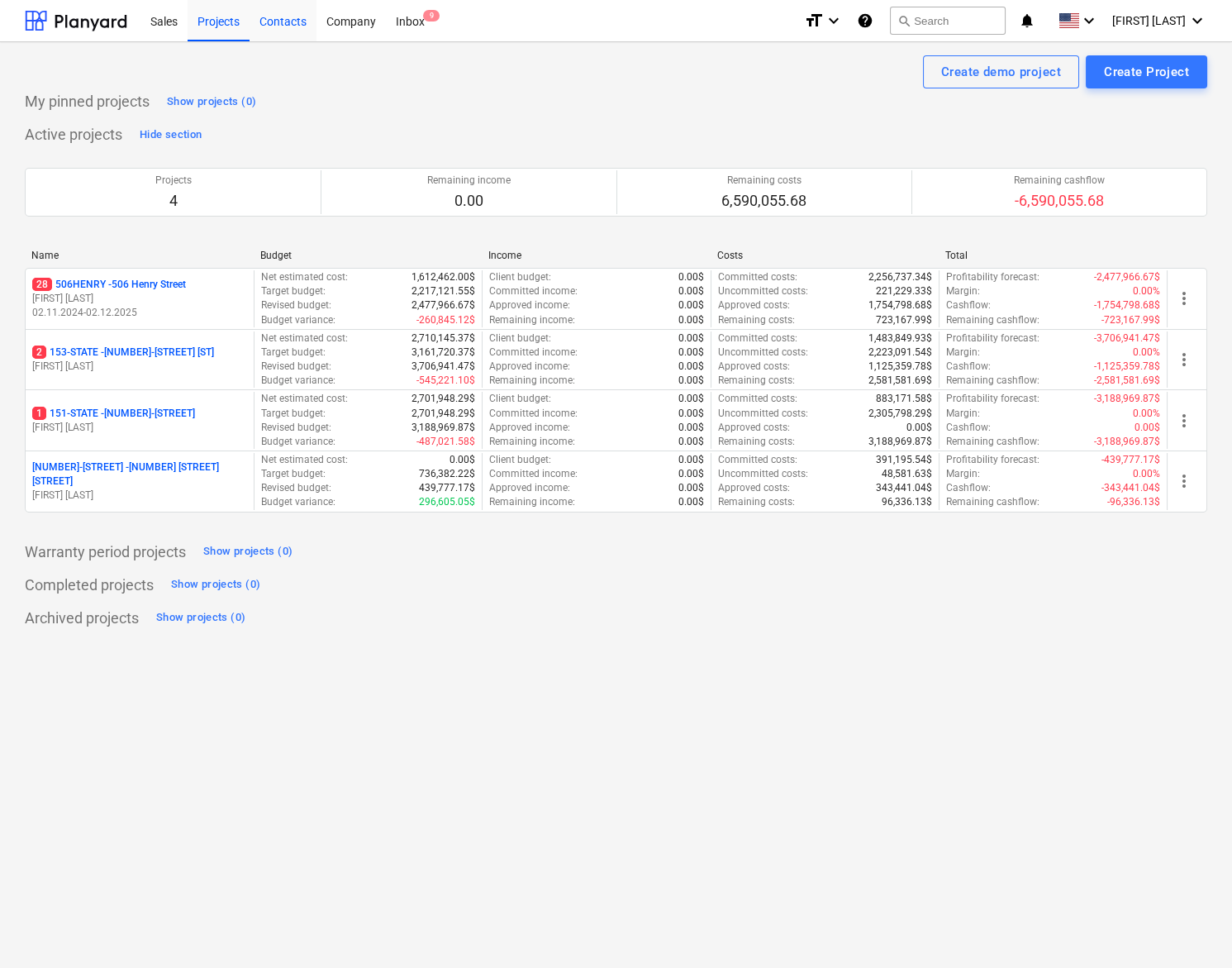 click on "Contacts" at bounding box center [283, 20] 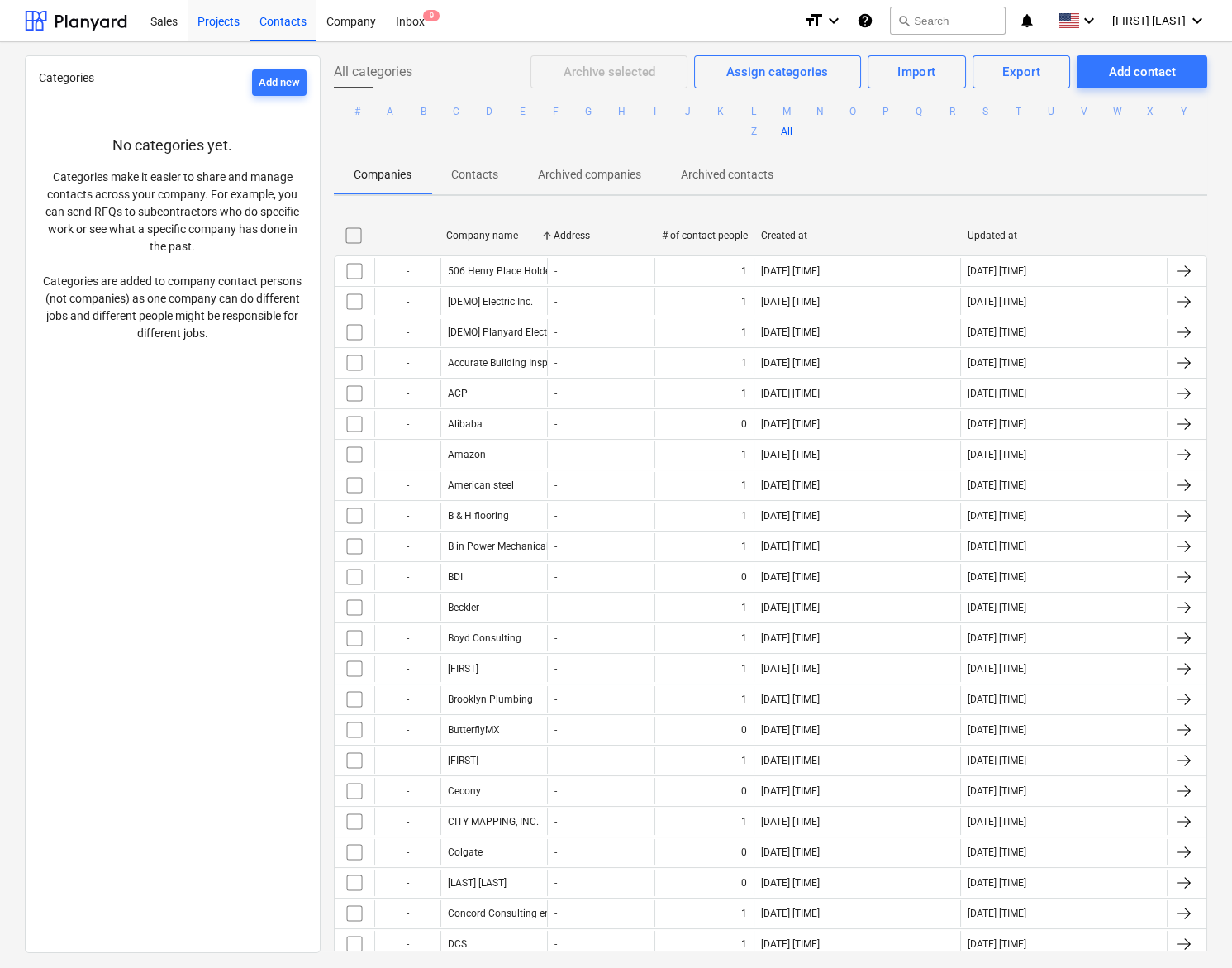 click on "Projects" at bounding box center (218, 20) 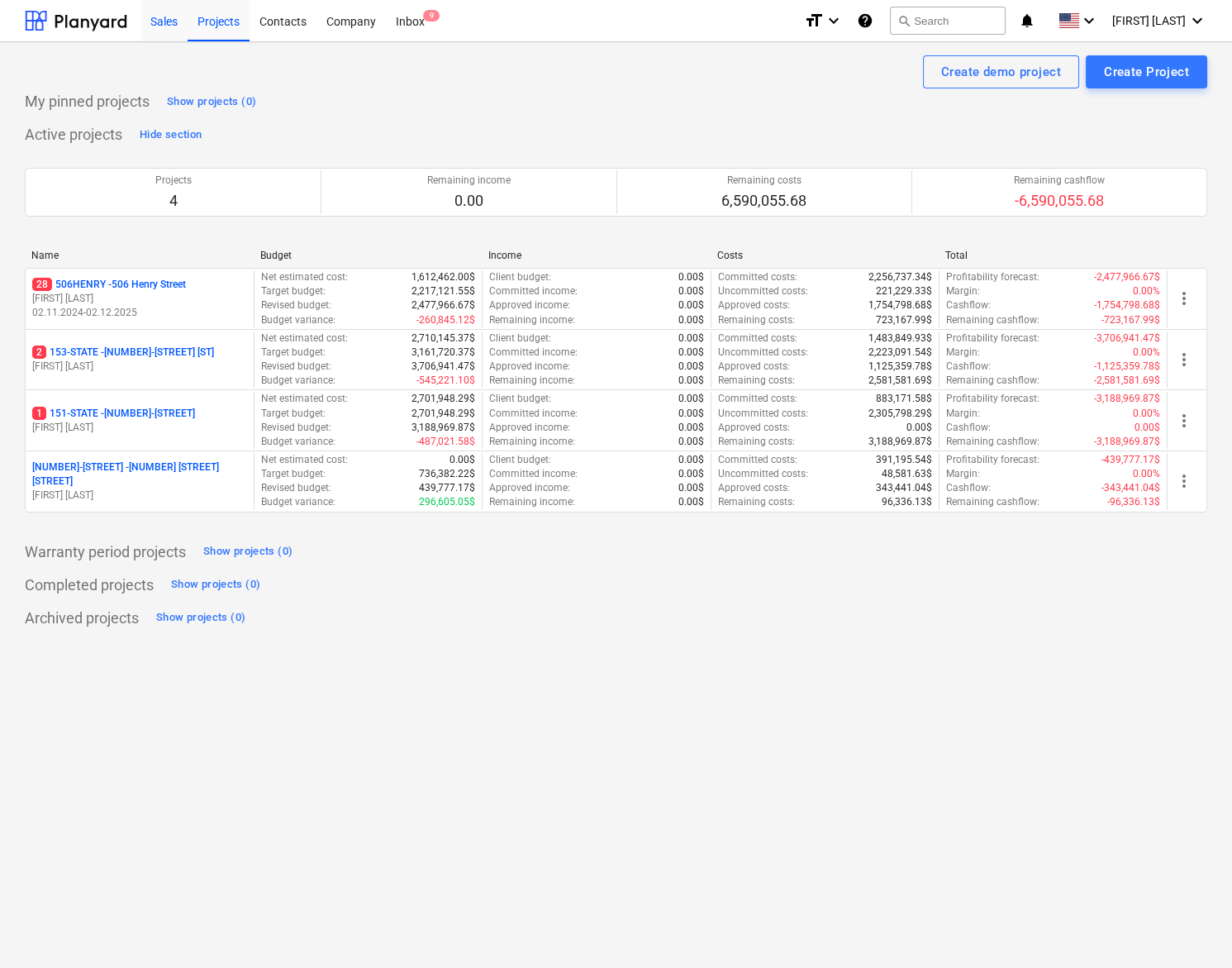 click on "Sales" at bounding box center (164, 20) 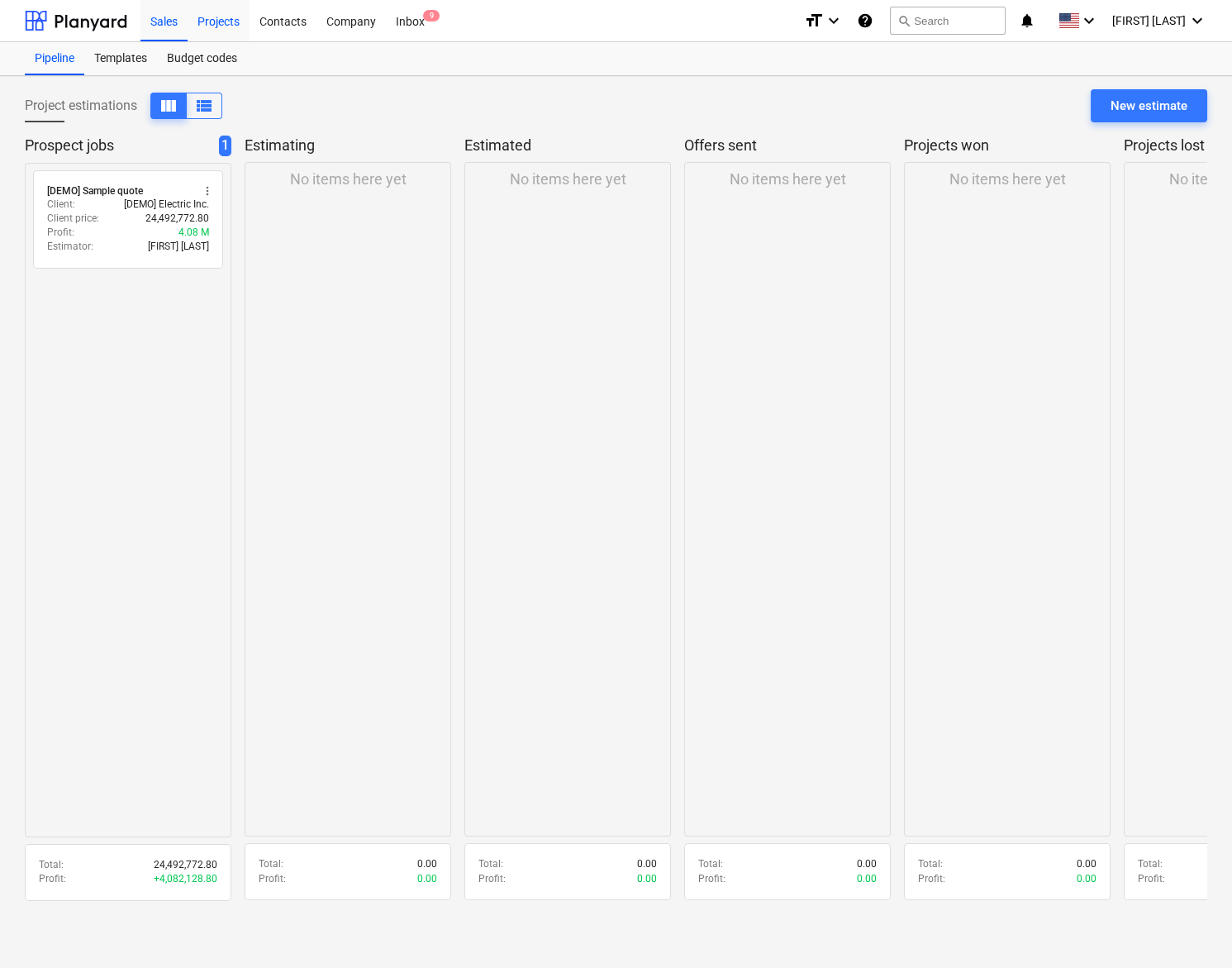 click on "Projects" at bounding box center (218, 20) 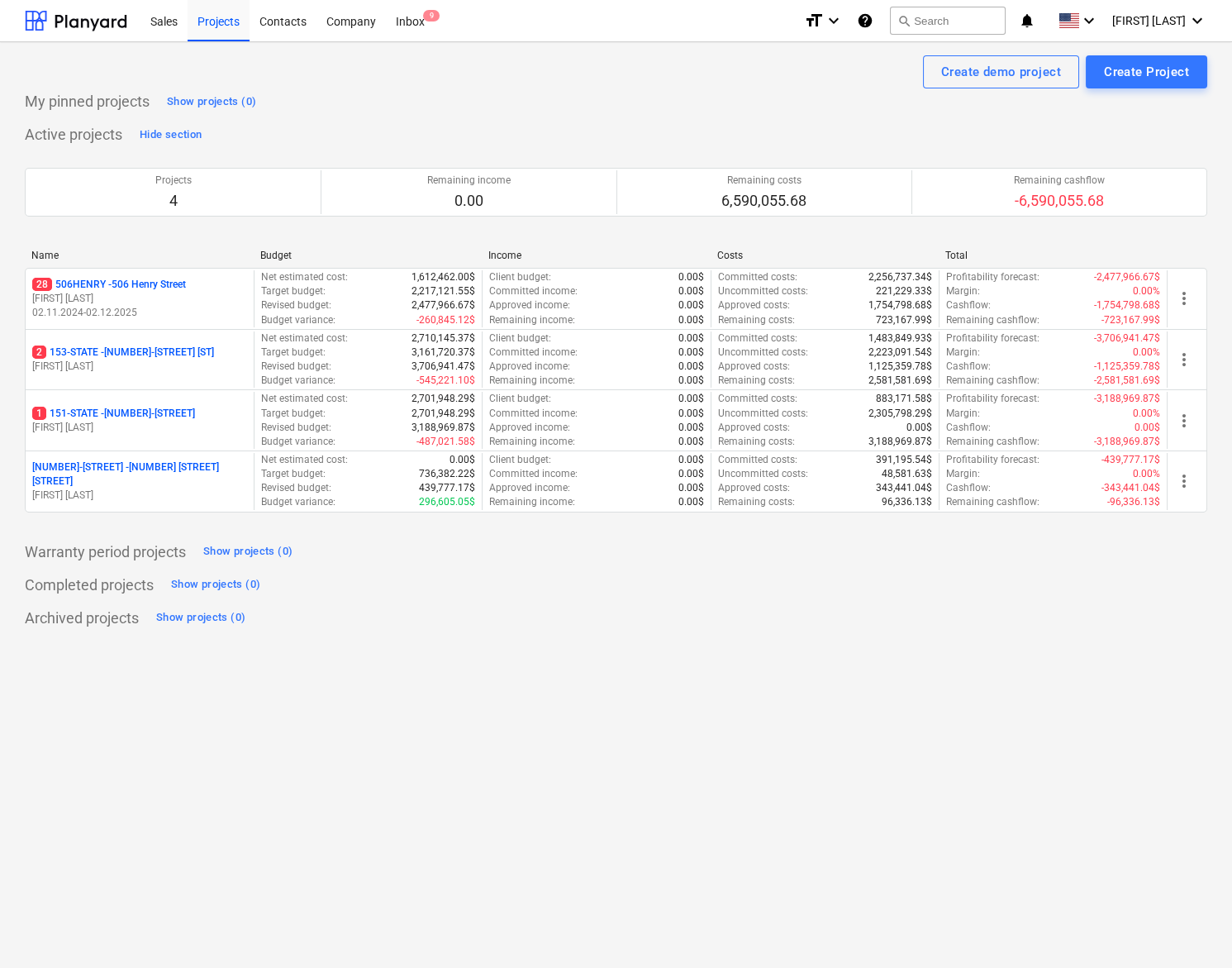 click on "Create demo project Create Project My pinned projects Show projects (0) Active projects Hide section Projects 4 Remaining income 0.00 Remaining costs 6,590,055.68 Remaining cashflow -6,590,055.68 Please wait Name Budget Income Costs Total 28  506[FIRST] -  506 [FIRST] [STREET] [LAST] [DATE]  -  [DATE] Net estimated cost : 1,612,462.00$ Target budget : 2,217,121.55$ Revised budget : 2,477,966.67$ Budget variance : -260,845.12$ Client budget : 0.00$ Committed income : 0.00$ Approved income : 0.00$ Remaining income : 0.00$ Committed costs : 2,256,737.34$ Uncommitted costs : 221,229.33$ Approved costs : 1,754,798.68$ Remaining costs : 723,167.99$ Profitability forecast : -2,477,966.67$ Margin : 0.00% Cashflow : -1,754,798.68$ Remaining cashflow : -723,167.99$ more_vert 2  153-[STREET] -  153 [STREET] [STREET] [LAST] Net estimated cost : 2,710,145.37$ Target budget : 3,161,720.37$ Revised budget : 3,706,941.47$ Budget variance : -545,221.10$ Client budget : 0.00$ Committed income : 0.00$ Approved income : 0.00$ Remaining income : 0.00$ Committed costs : 1,483,849.93$ Uncommitted costs :" at bounding box center [616, 505] 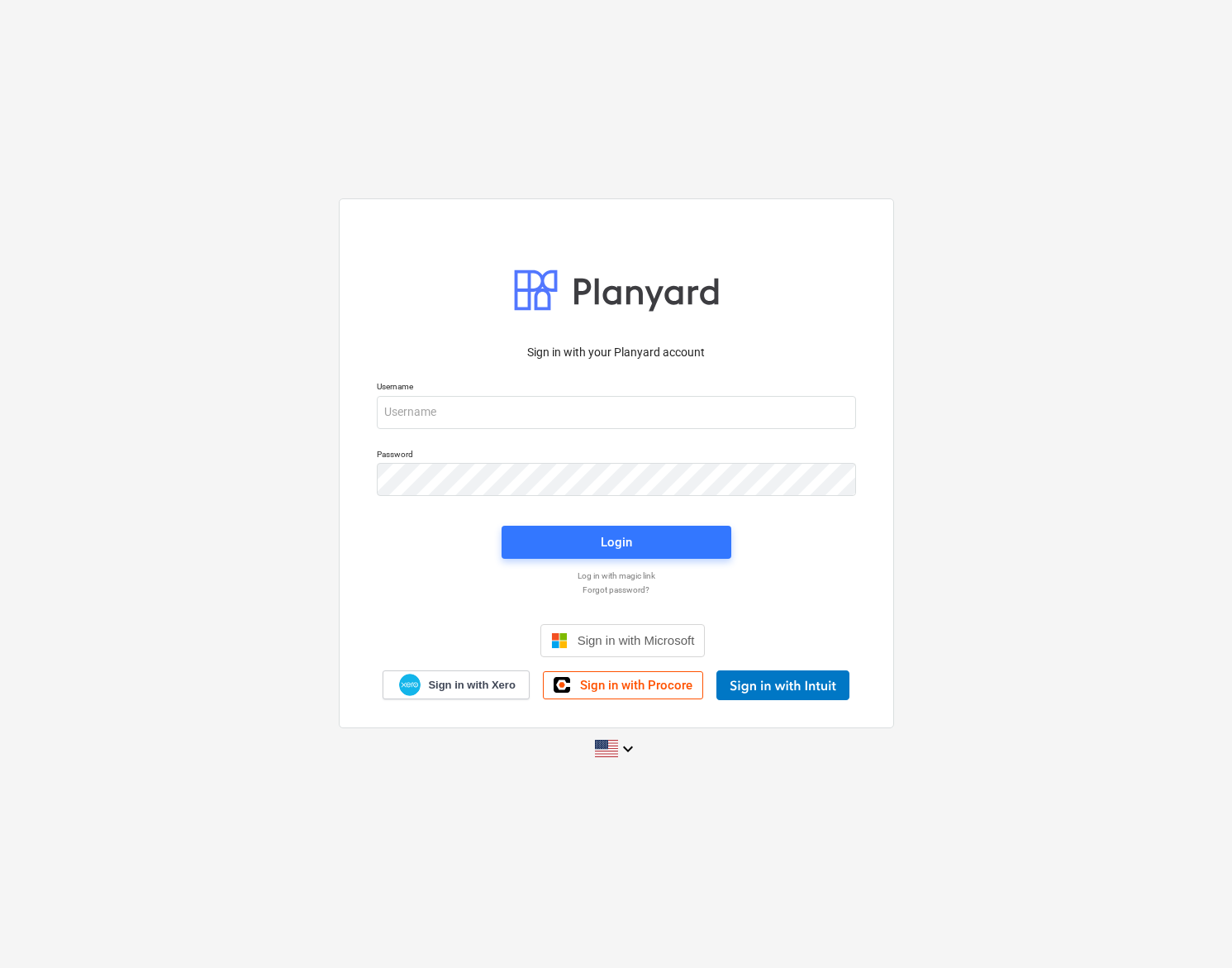 scroll, scrollTop: 0, scrollLeft: 0, axis: both 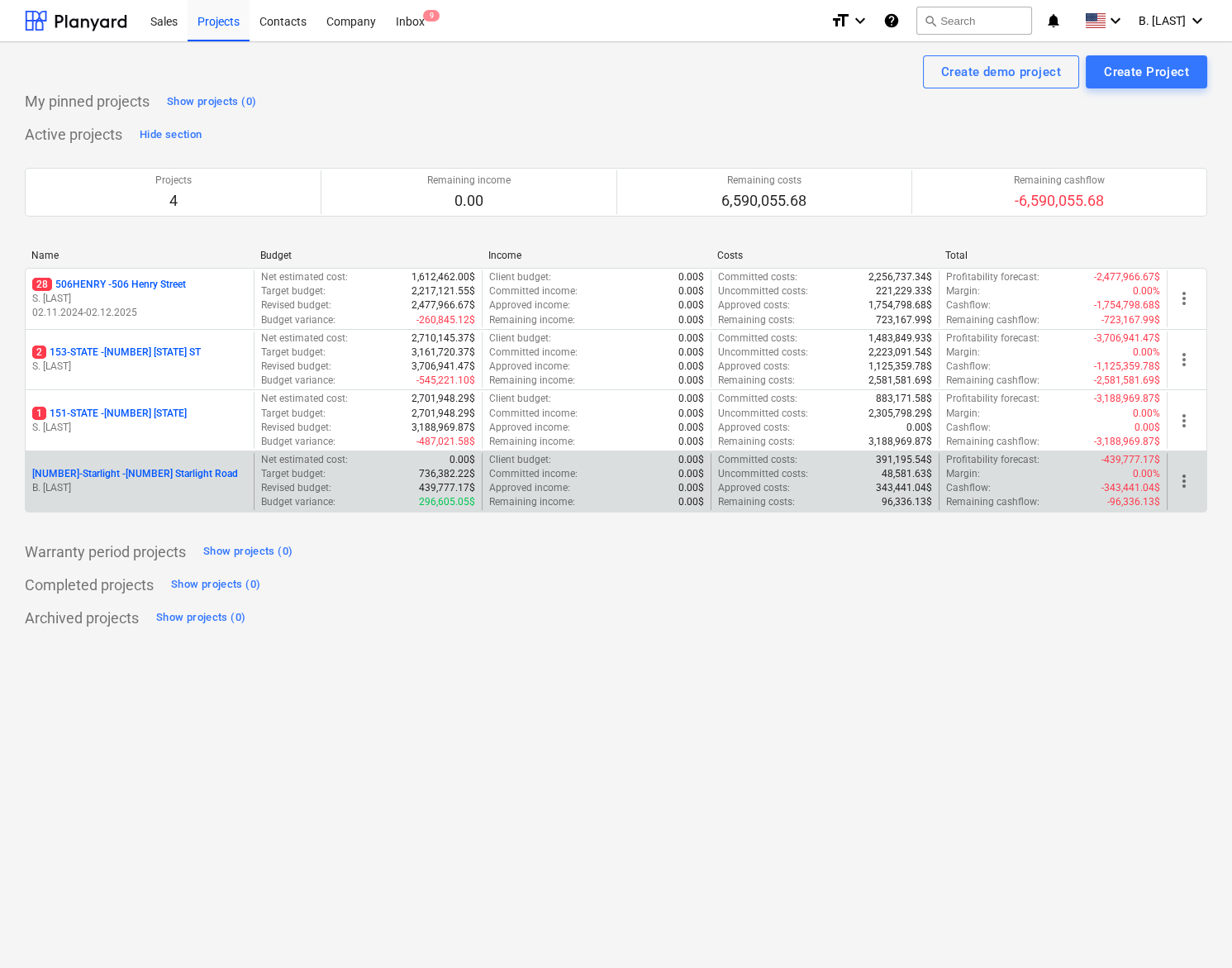 click on "149-Starlight -  149 Starlight Road" at bounding box center (135, 474) 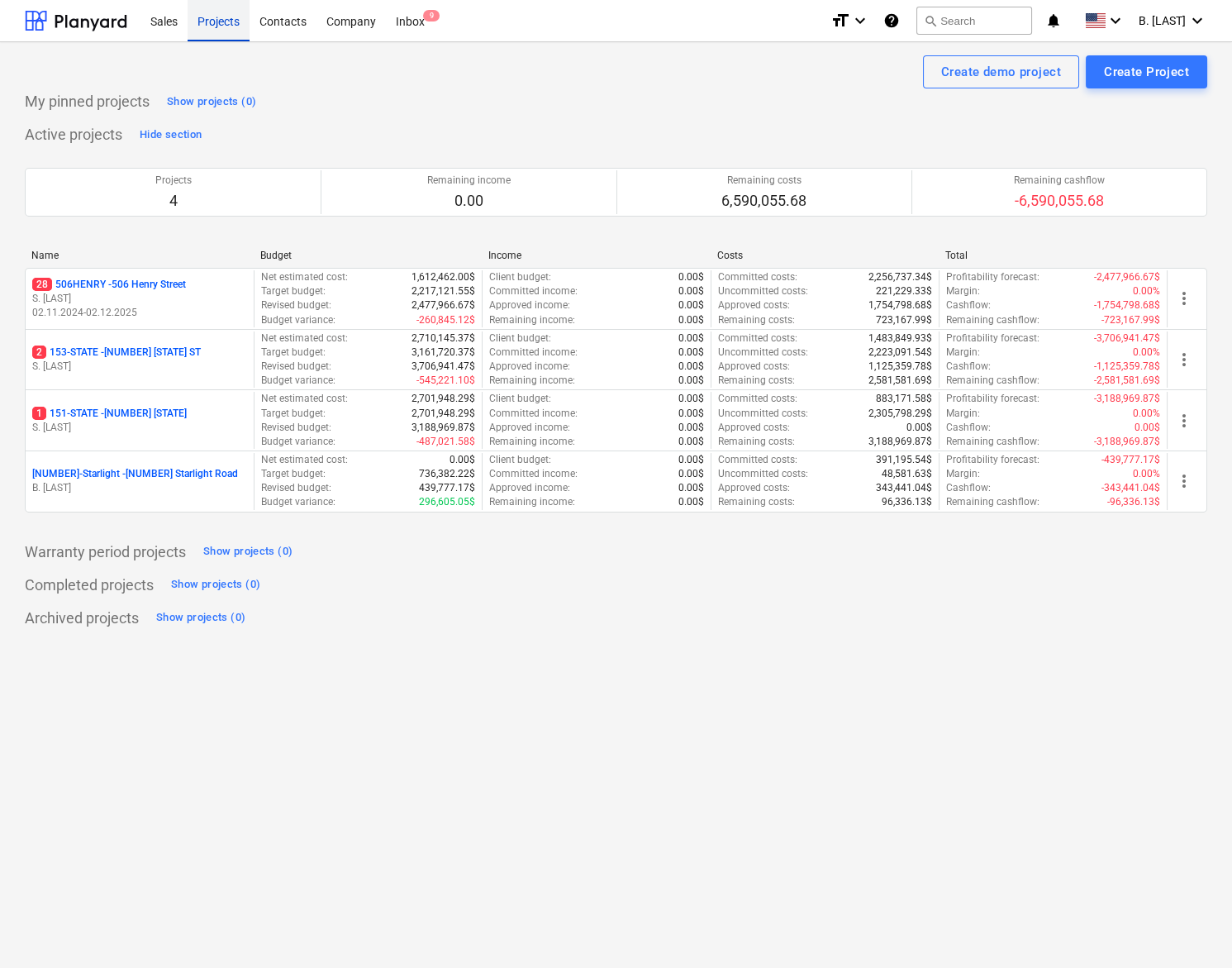 click on "Projects" at bounding box center [218, 20] 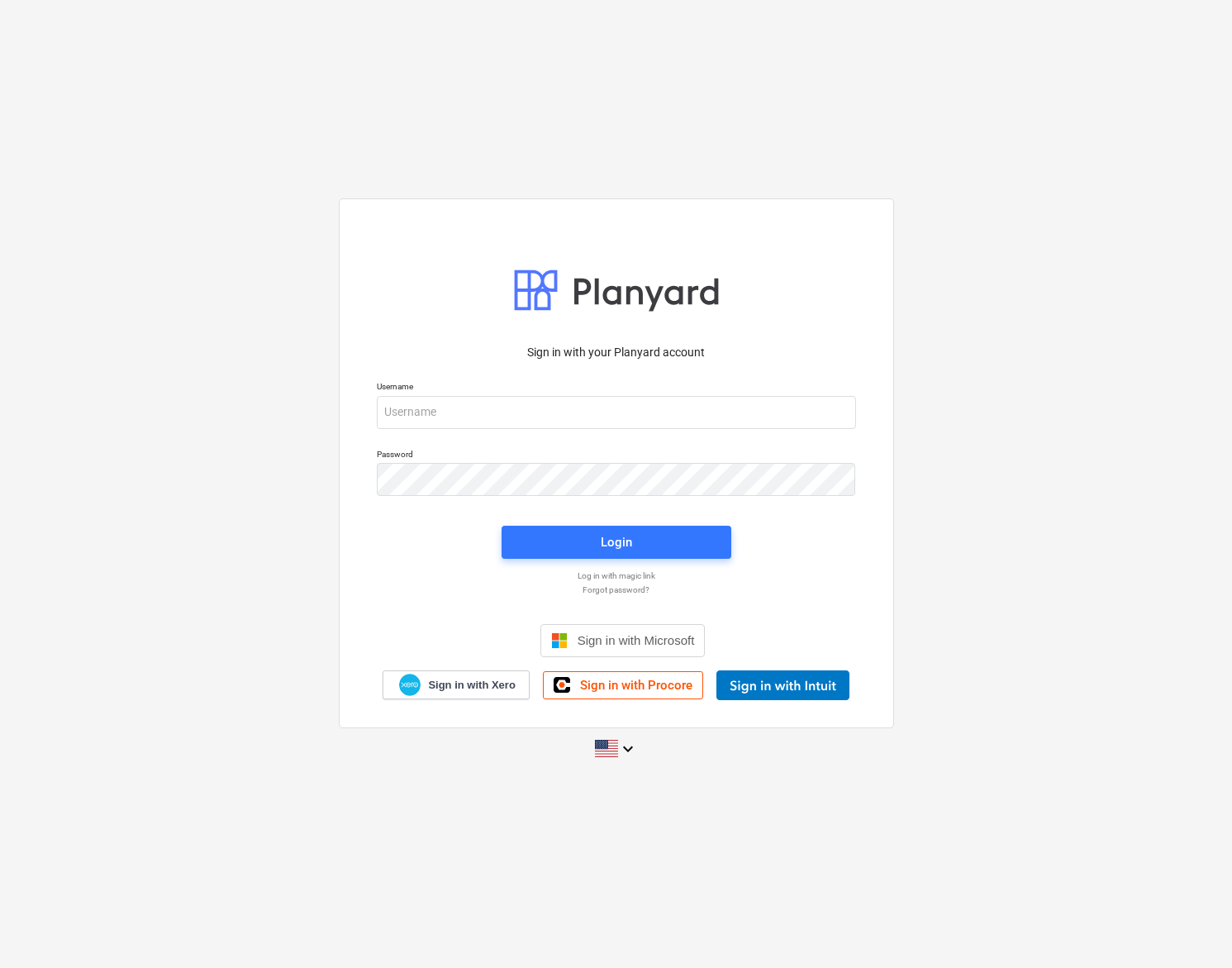 scroll, scrollTop: 0, scrollLeft: 0, axis: both 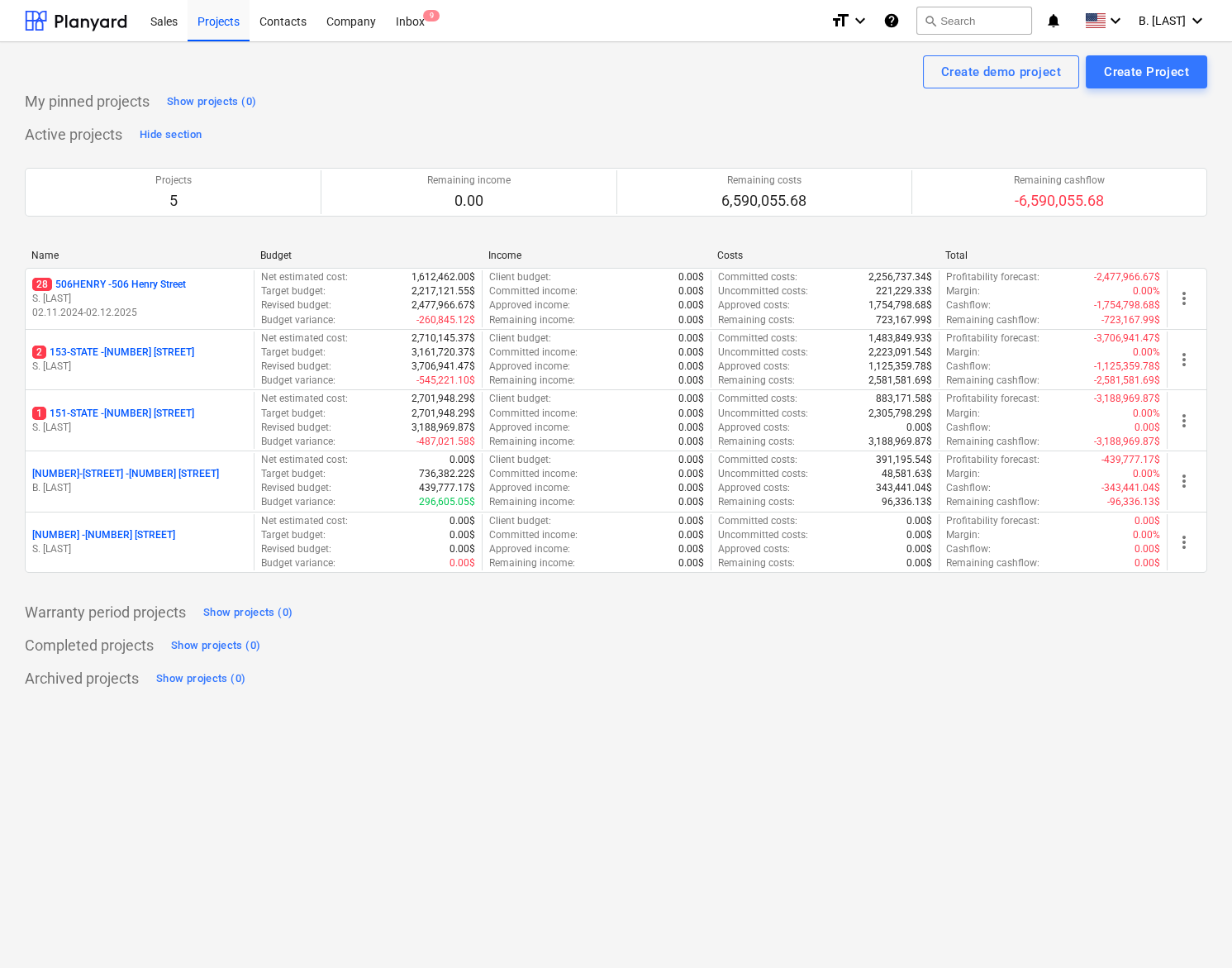 click on "Create demo project Create Project My pinned projects Show projects (0) Active projects Hide section Projects 5 Remaining income 0.00 Remaining costs 6,590,055.68 Remaining cashflow -6,590,055.68 Please wait Name Budget Income Costs Total 28  506HENRY -  506 Henry Street S. Missier 02.11.2024  -  02.12.2025 Net estimated cost : 1,612,462.00$ Target budget : 2,217,121.55$ Revised budget : 2,477,966.67$ Budget variance : -260,845.12$ Client budget : 0.00$ Committed income : 0.00$ Approved income : 0.00$ Remaining income : 0.00$ Committed costs : 2,256,737.34$ Uncommitted costs : 221,229.33$ Approved costs : 1,754,798.68$ Remaining costs : 723,167.99$ Profitability forecast : -2,477,966.67$ Margin : 0.00% Cashflow : -1,754,798.68$ Remaining cashflow : -723,167.99$ more_vert 2  153-STATE -  153 STATE ST S. Missier Net estimated cost : 2,710,145.37$ Target budget : 3,161,720.37$ Revised budget : 3,706,941.47$ Budget variance : -545,221.10$ Client budget : 0.00$ Committed income : 0.00$ Approved income : 0.00$ : :" at bounding box center [616, 505] 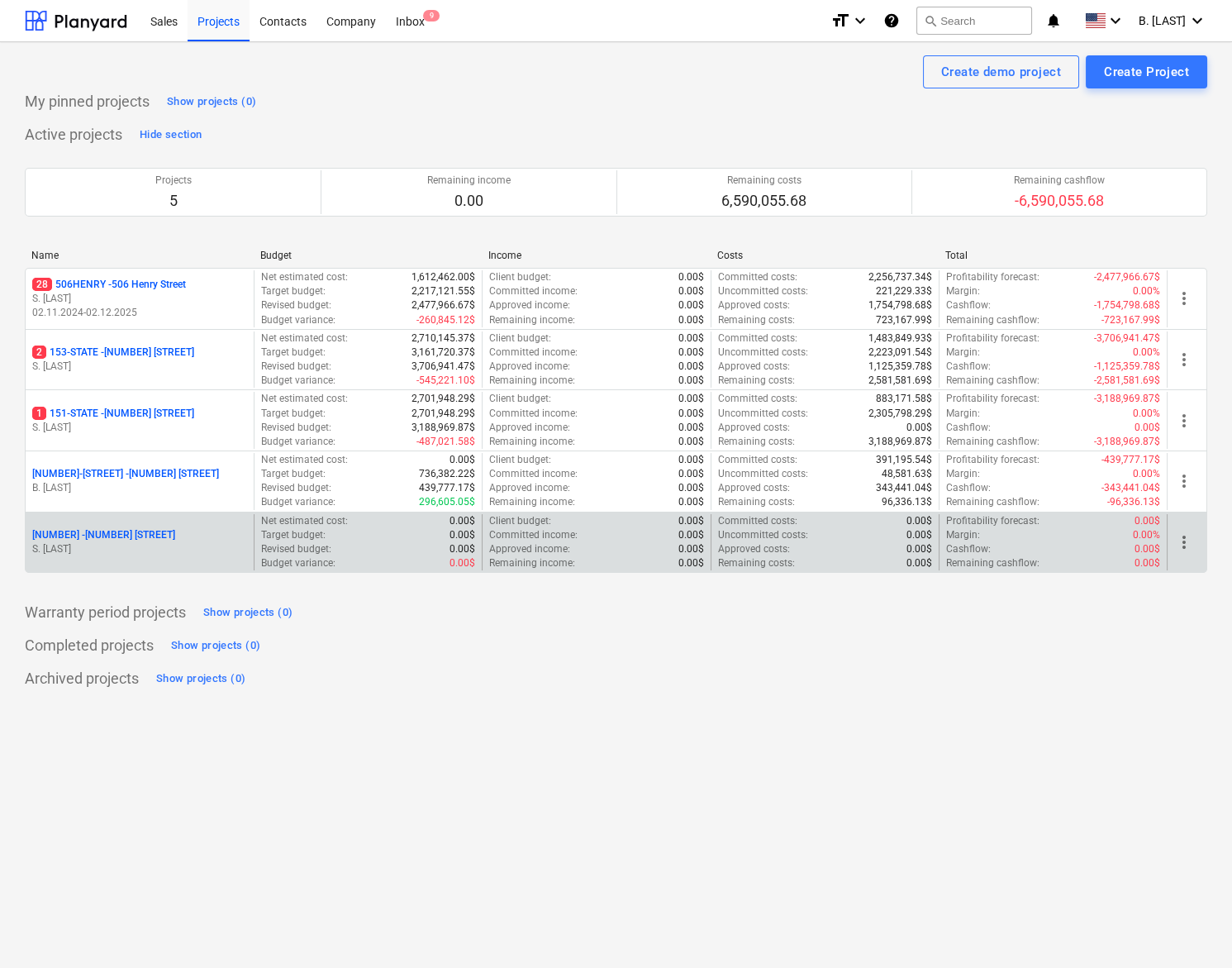 click on "128-S -  128 South First" at bounding box center (103, 535) 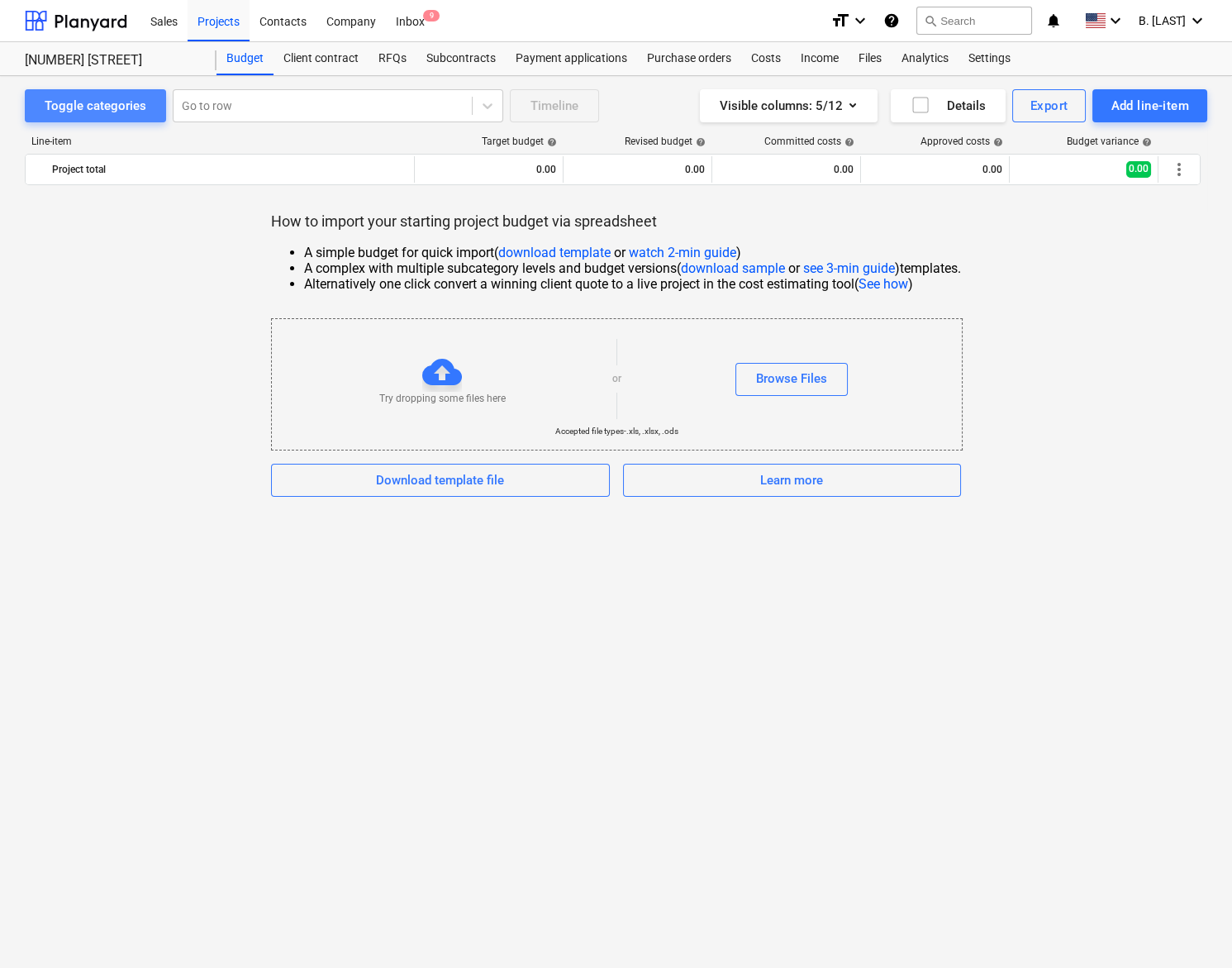 click on "Toggle categories" at bounding box center (95, 106) 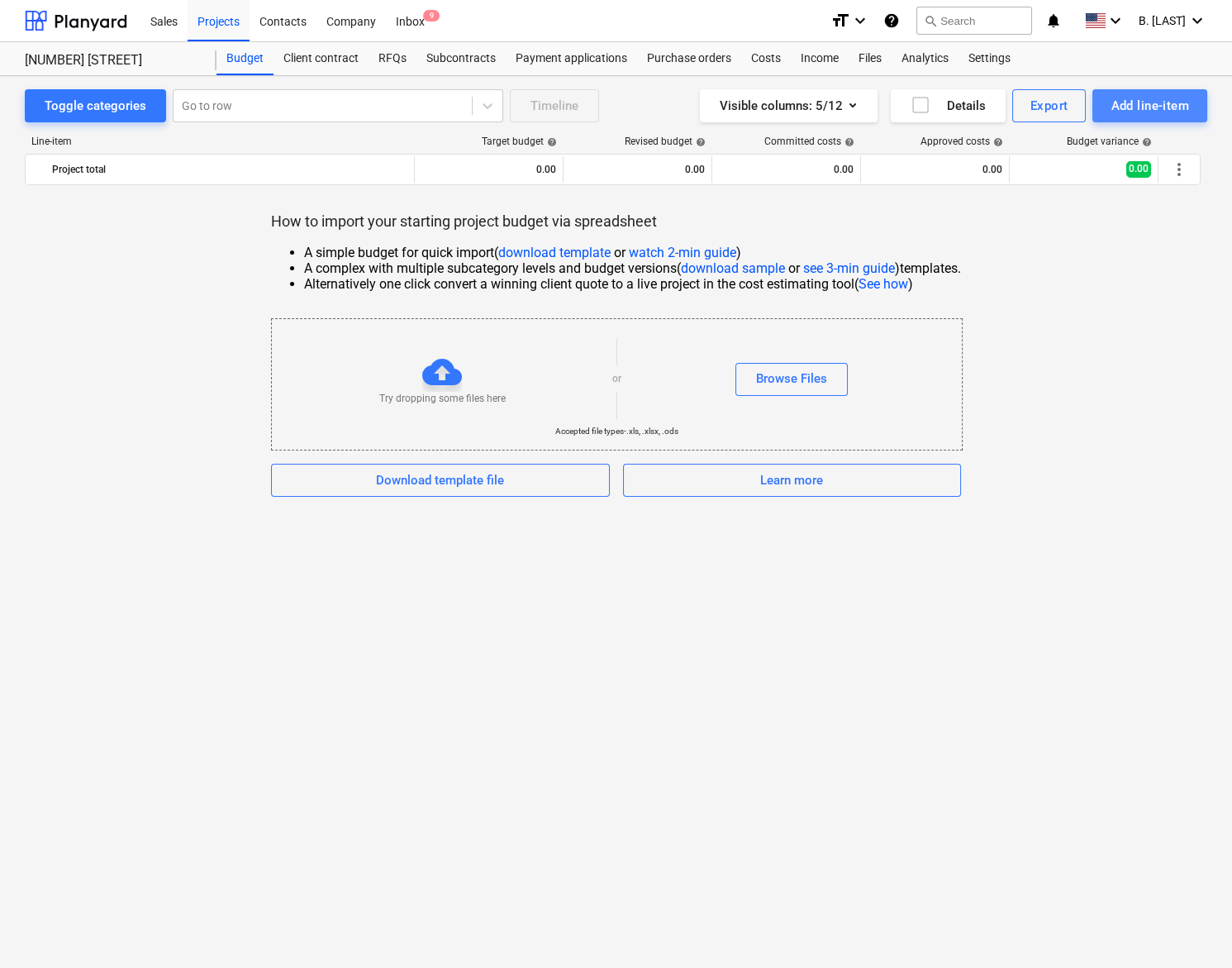 click on "Add line-item" at bounding box center (1149, 106) 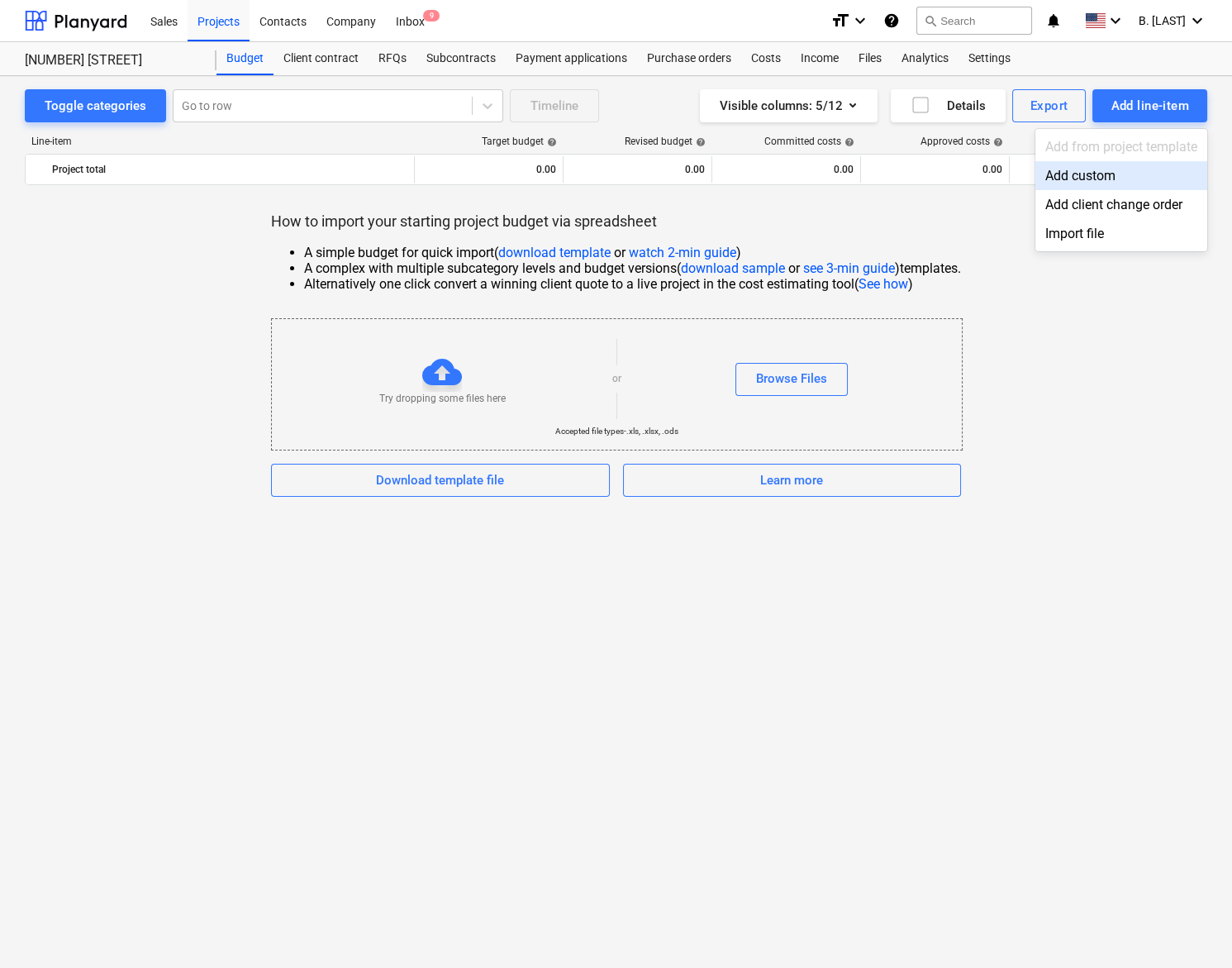 click on "Add custom" at bounding box center (1121, 175) 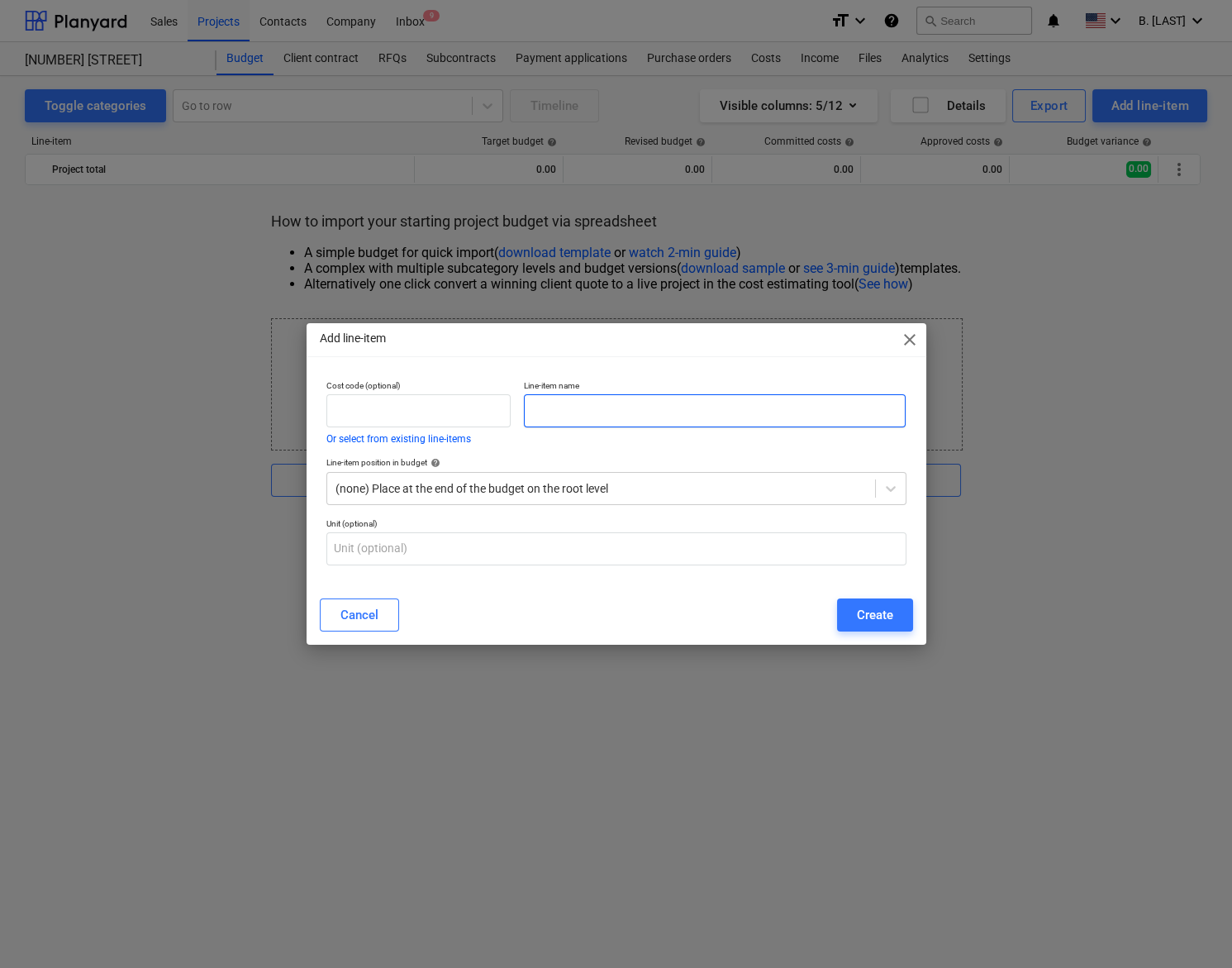 click at bounding box center (715, 411) 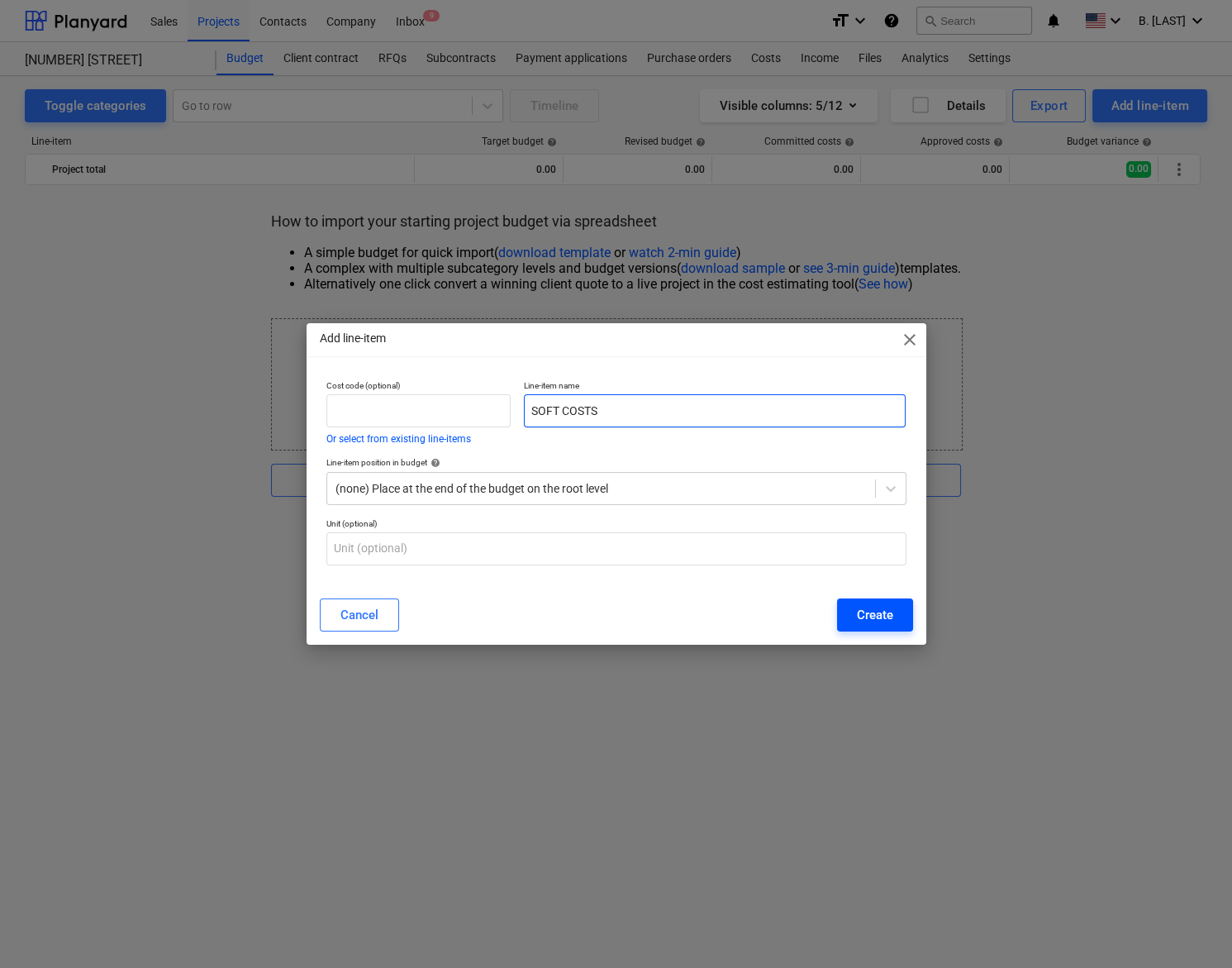 type on "SOFT COSTS" 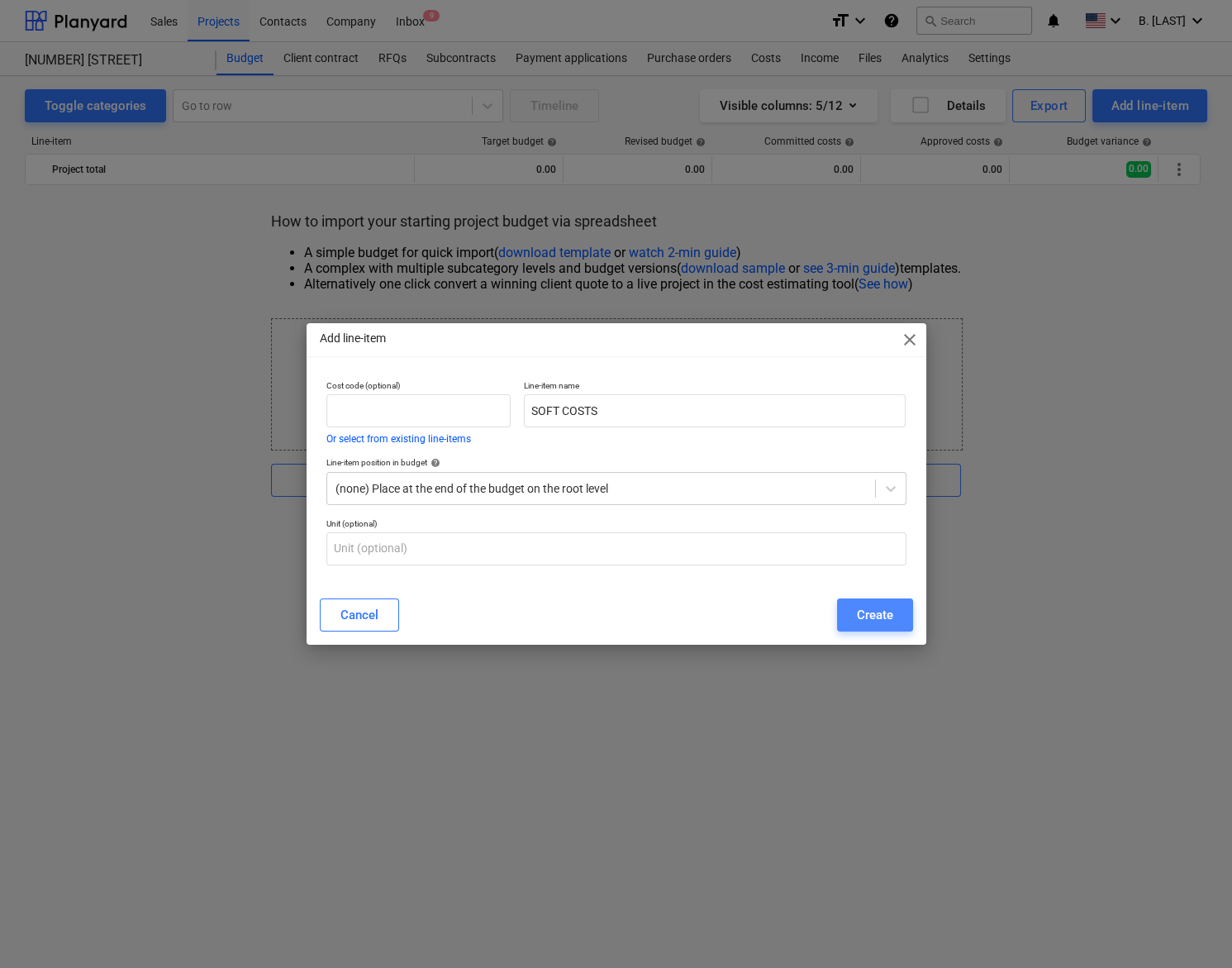 click on "Create" at bounding box center [875, 615] 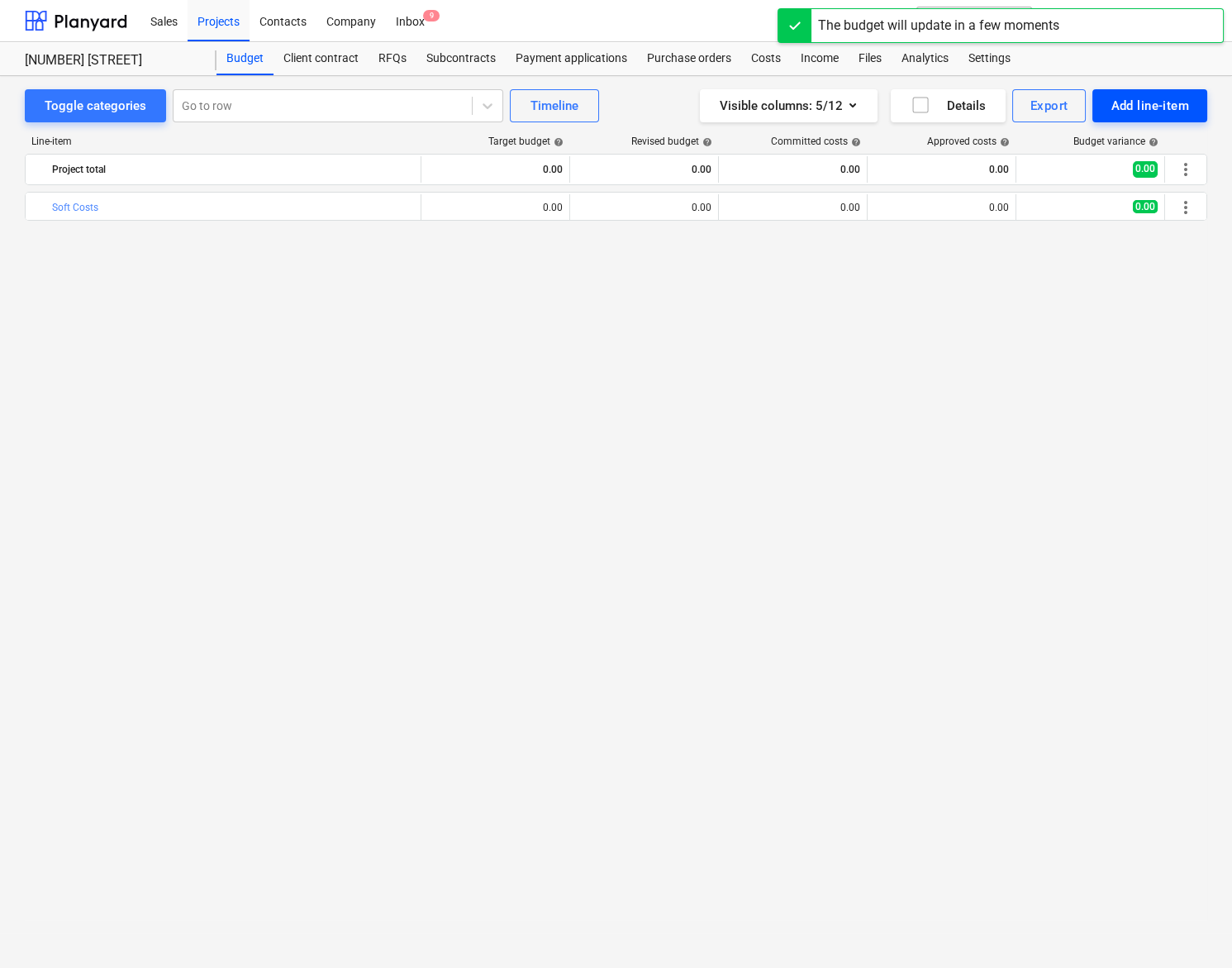 click on "Add line-item" at bounding box center [1149, 106] 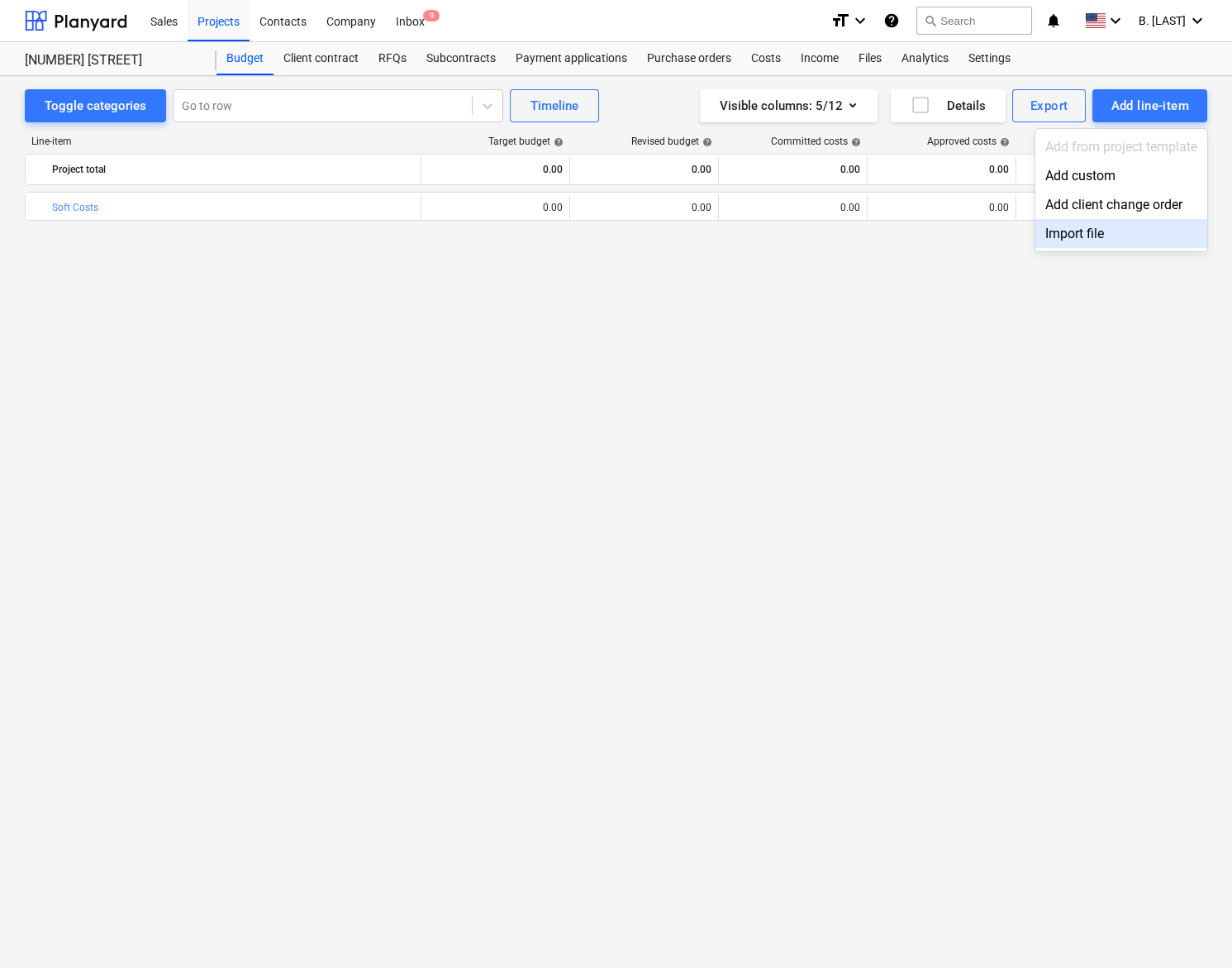 click at bounding box center (616, 484) 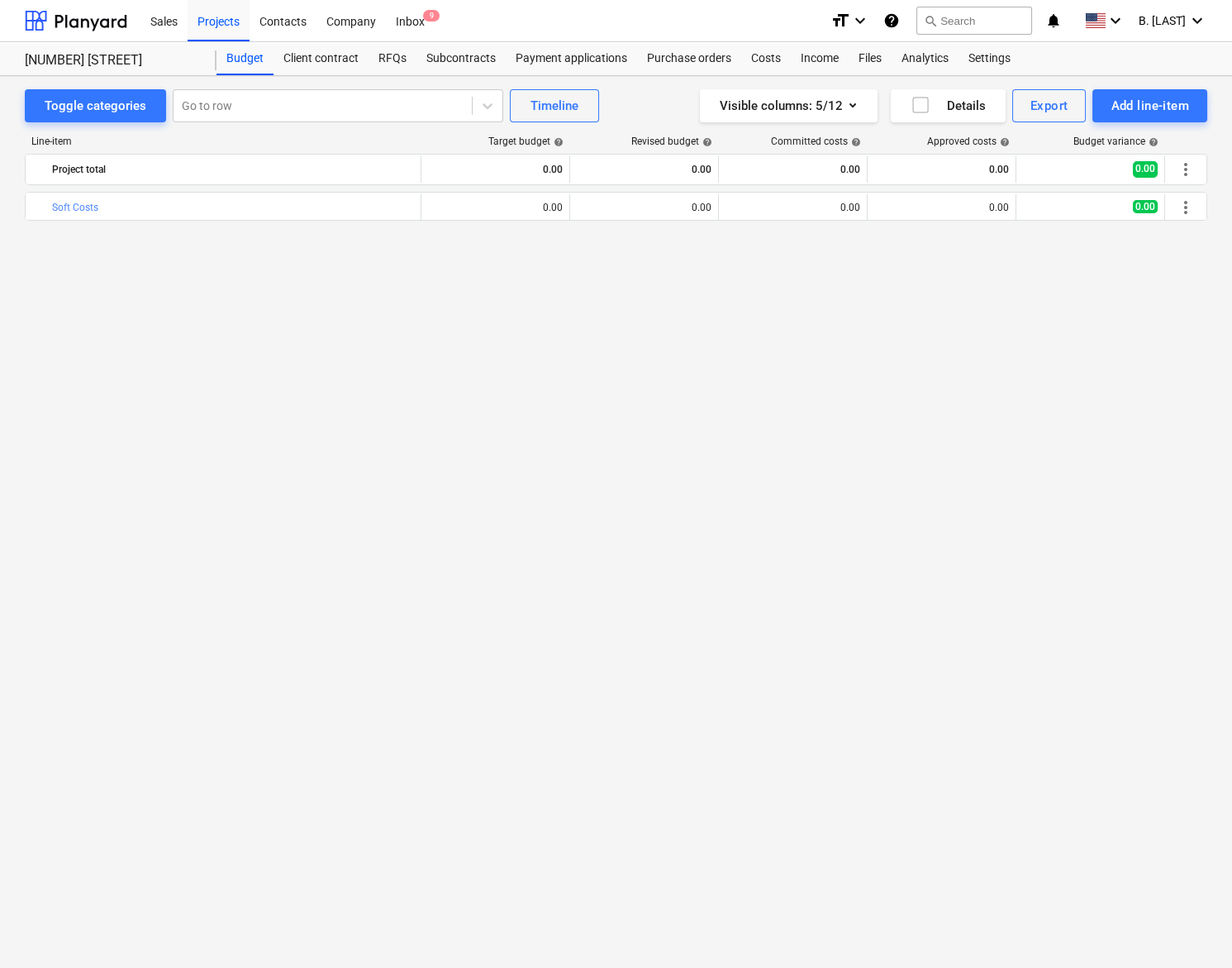 click on "bar_chart  Soft Costs edit 0.00 edit 0.00 0.00 0.00 0.00 more_vert" at bounding box center [616, 546] 